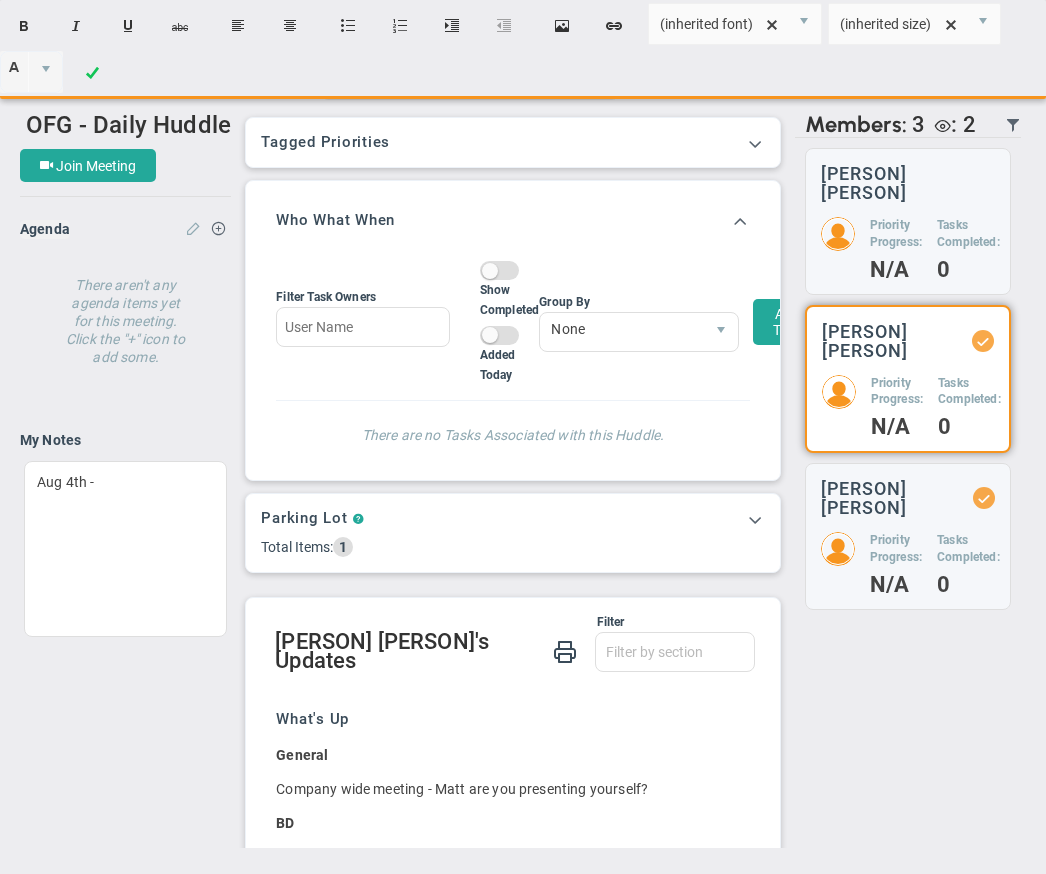 scroll, scrollTop: 0, scrollLeft: 0, axis: both 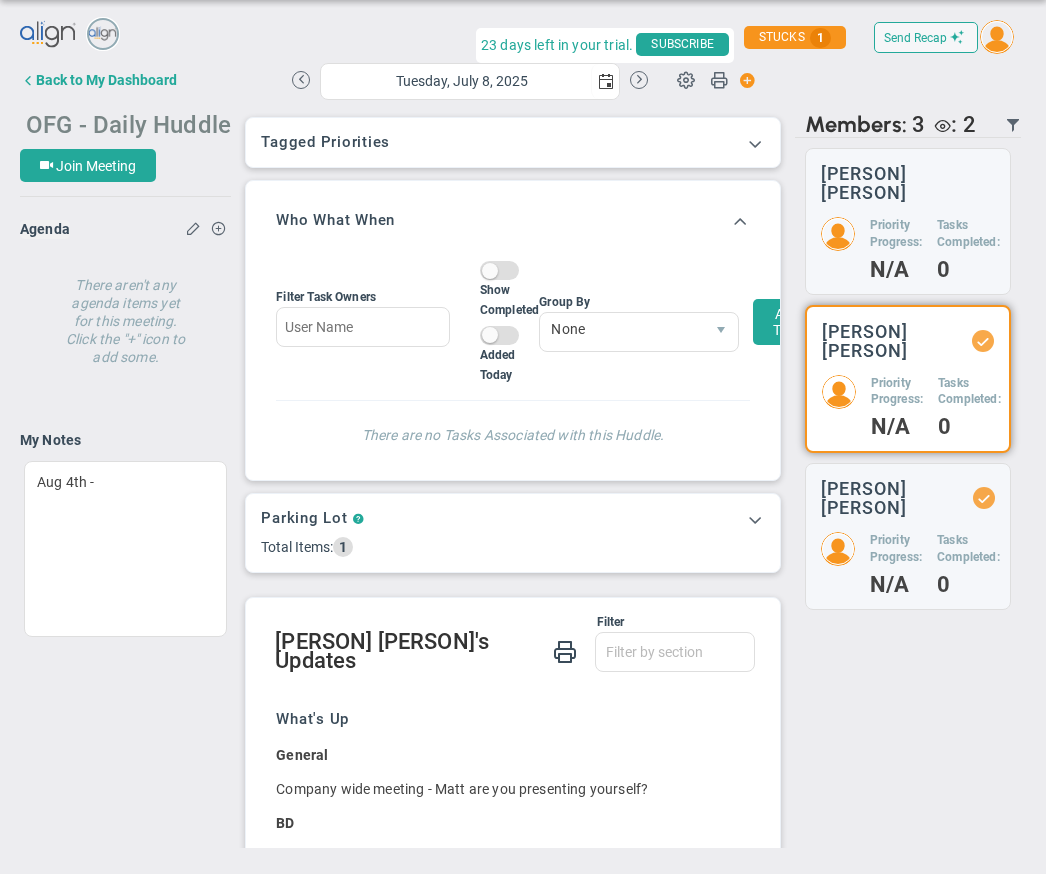 click on "OFG - Daily Huddle" at bounding box center [128, 125] 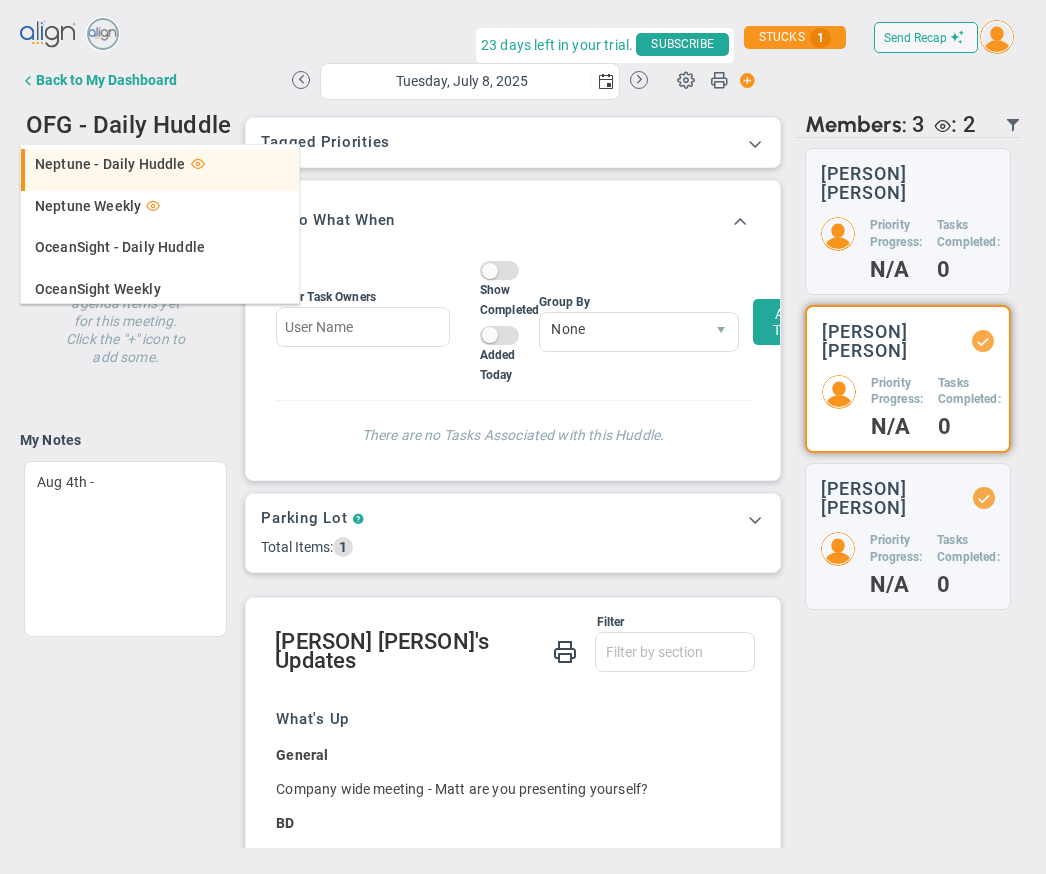 click on "Neptune - Daily Huddle" at bounding box center (110, 164) 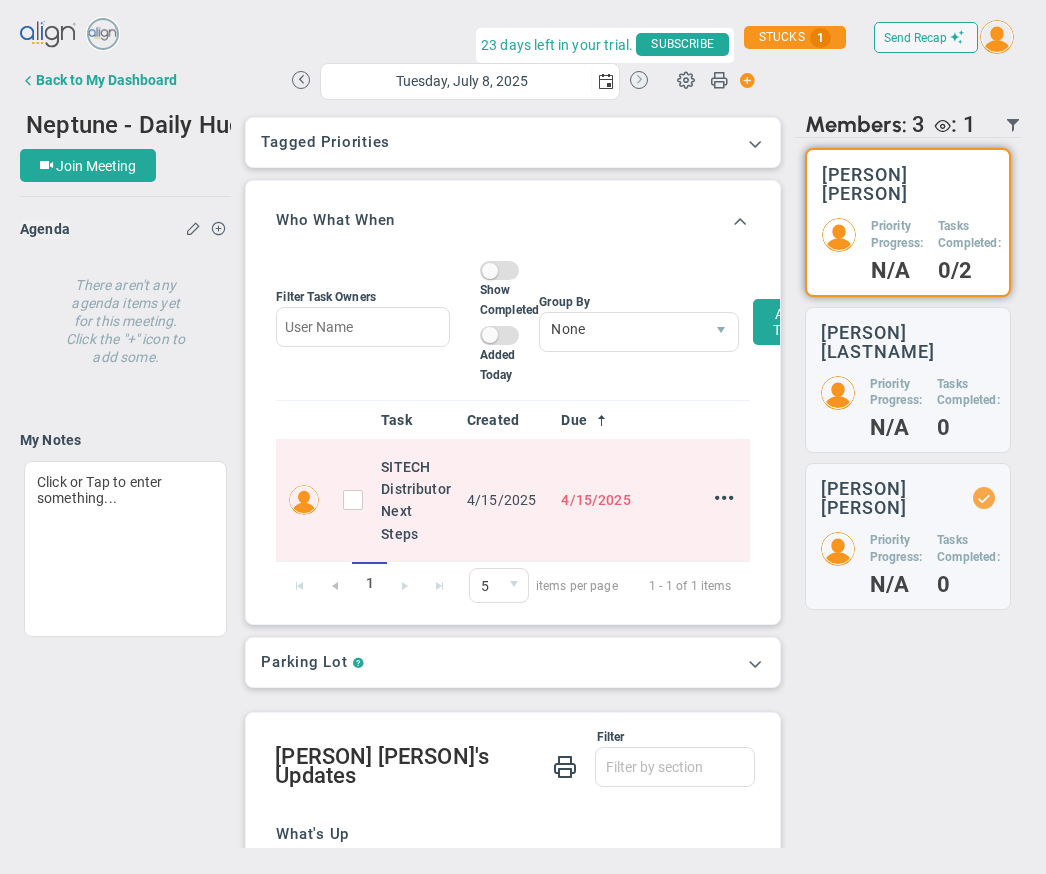 click at bounding box center (639, 80) 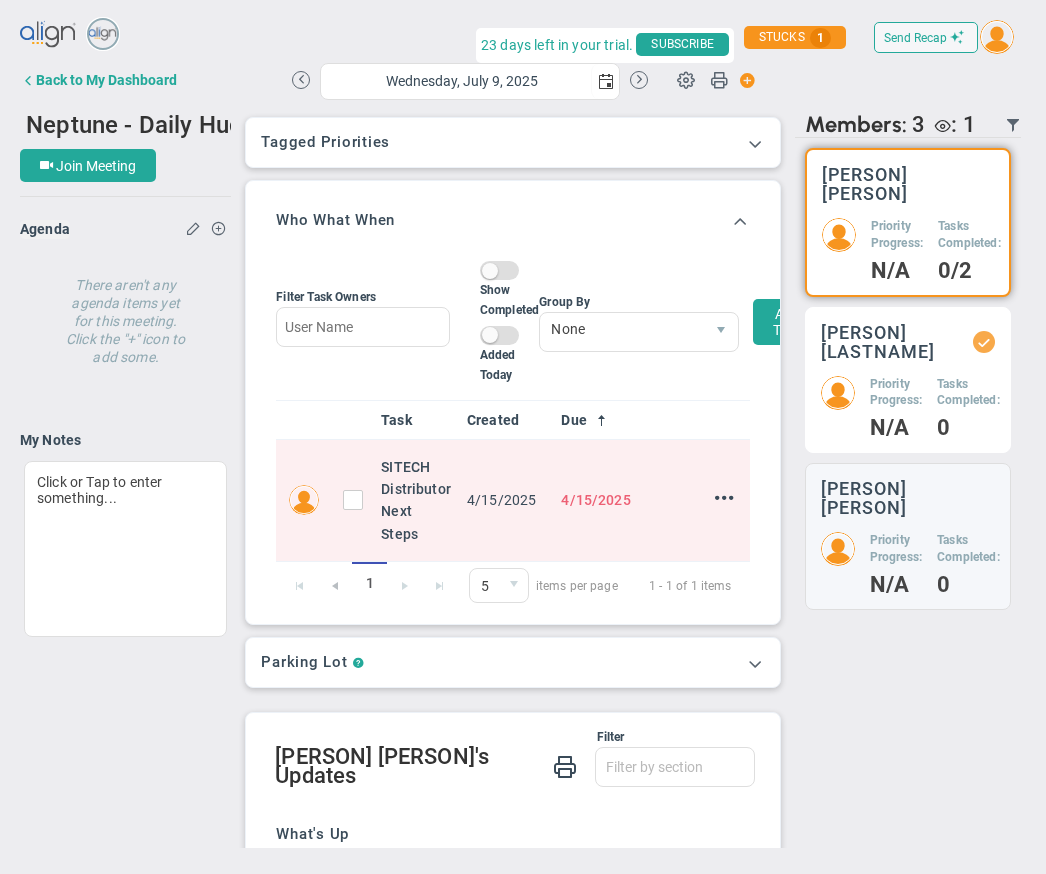 click on "Priority Progress:" at bounding box center [897, 235] 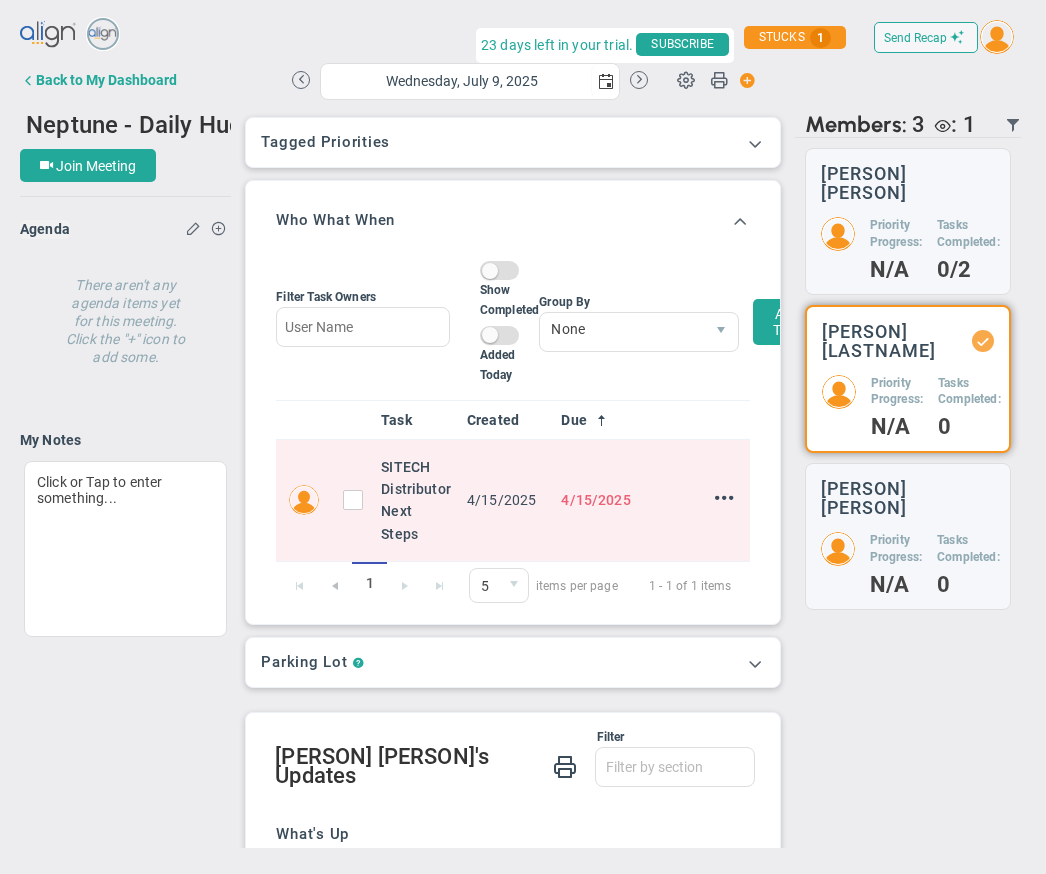 scroll, scrollTop: 651, scrollLeft: 0, axis: vertical 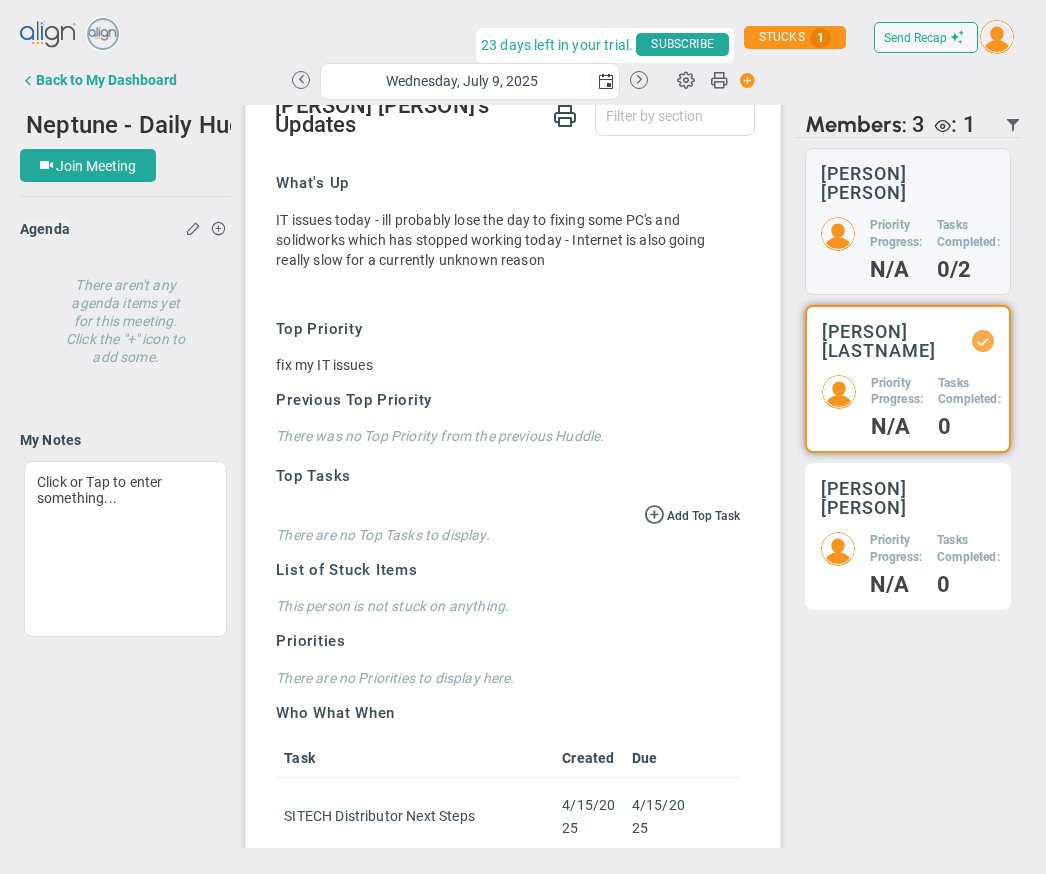 click on "Priority Progress:" at bounding box center (896, 234) 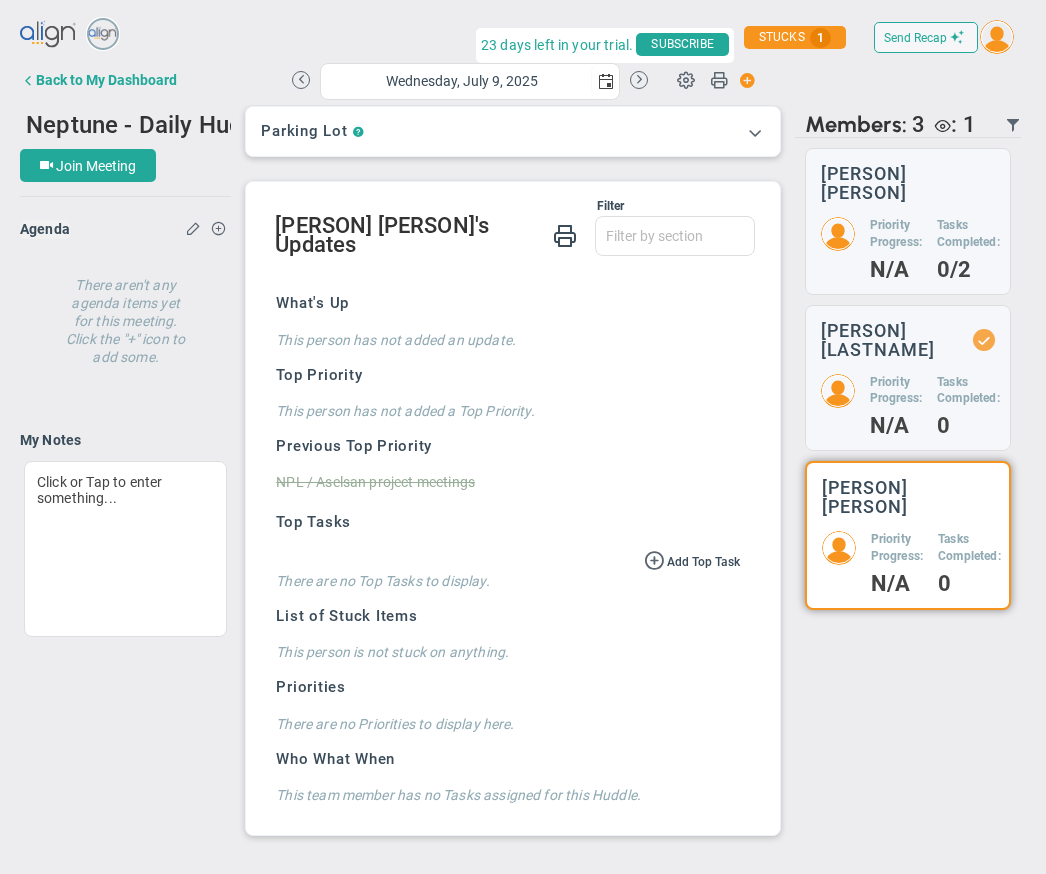 scroll, scrollTop: 555, scrollLeft: 0, axis: vertical 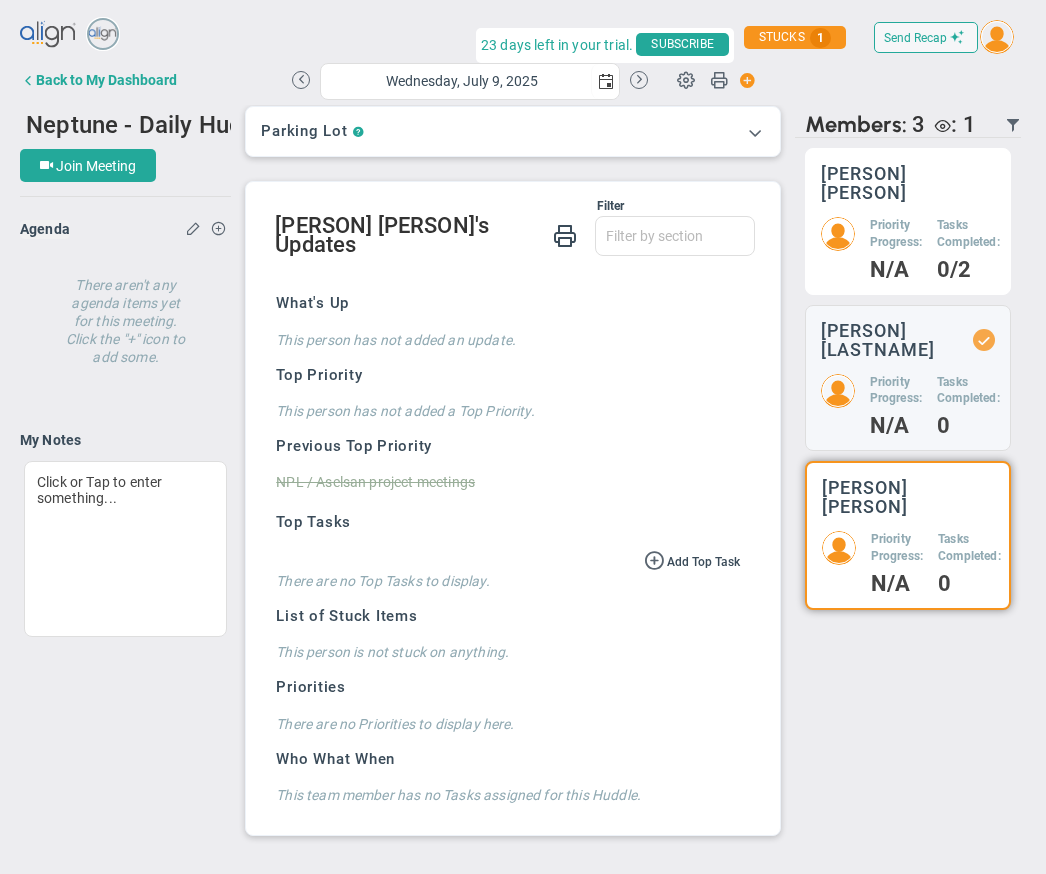 click on "Priority Progress:" at bounding box center (896, 234) 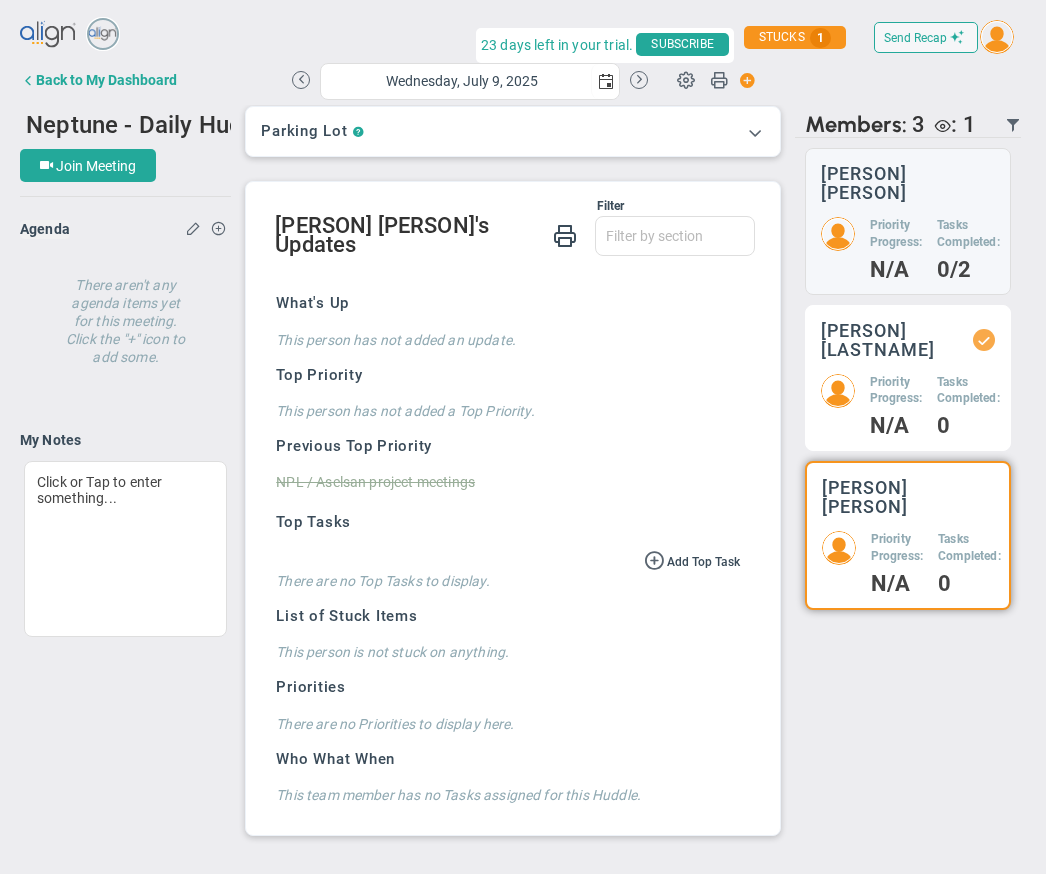 scroll, scrollTop: 651, scrollLeft: 0, axis: vertical 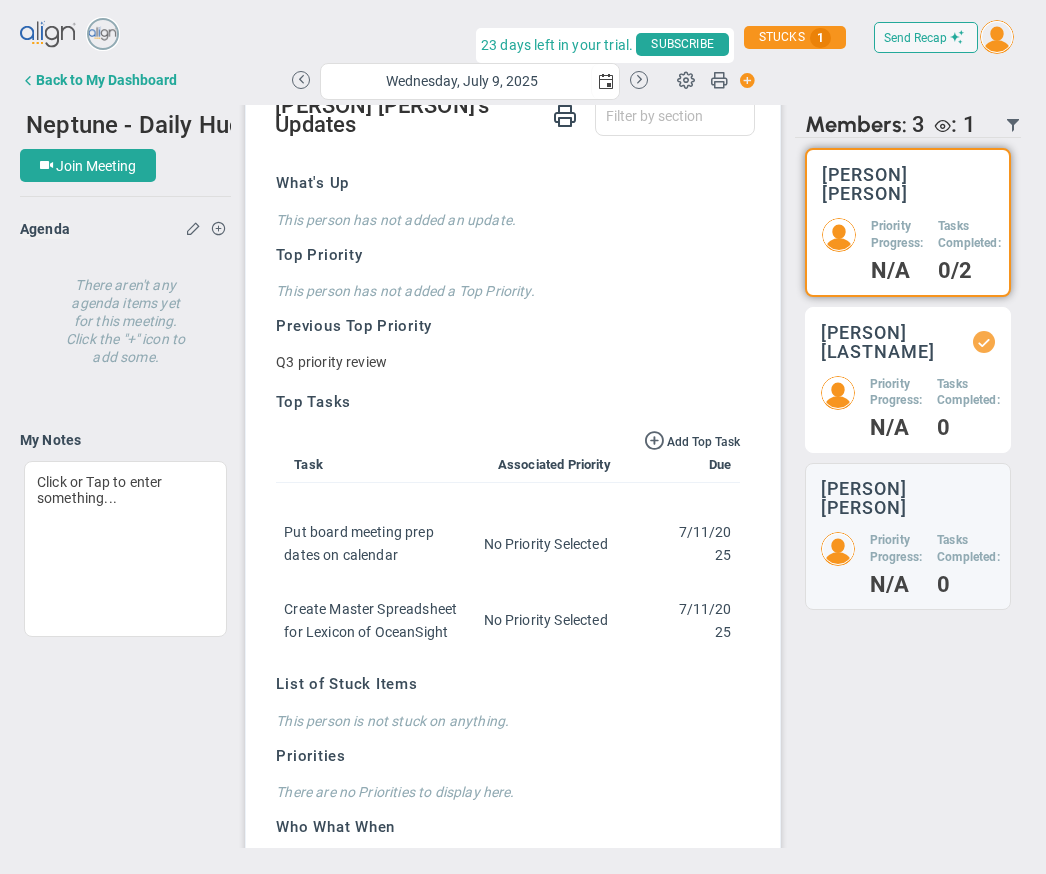 click on "Priority Progress:" at bounding box center (897, 235) 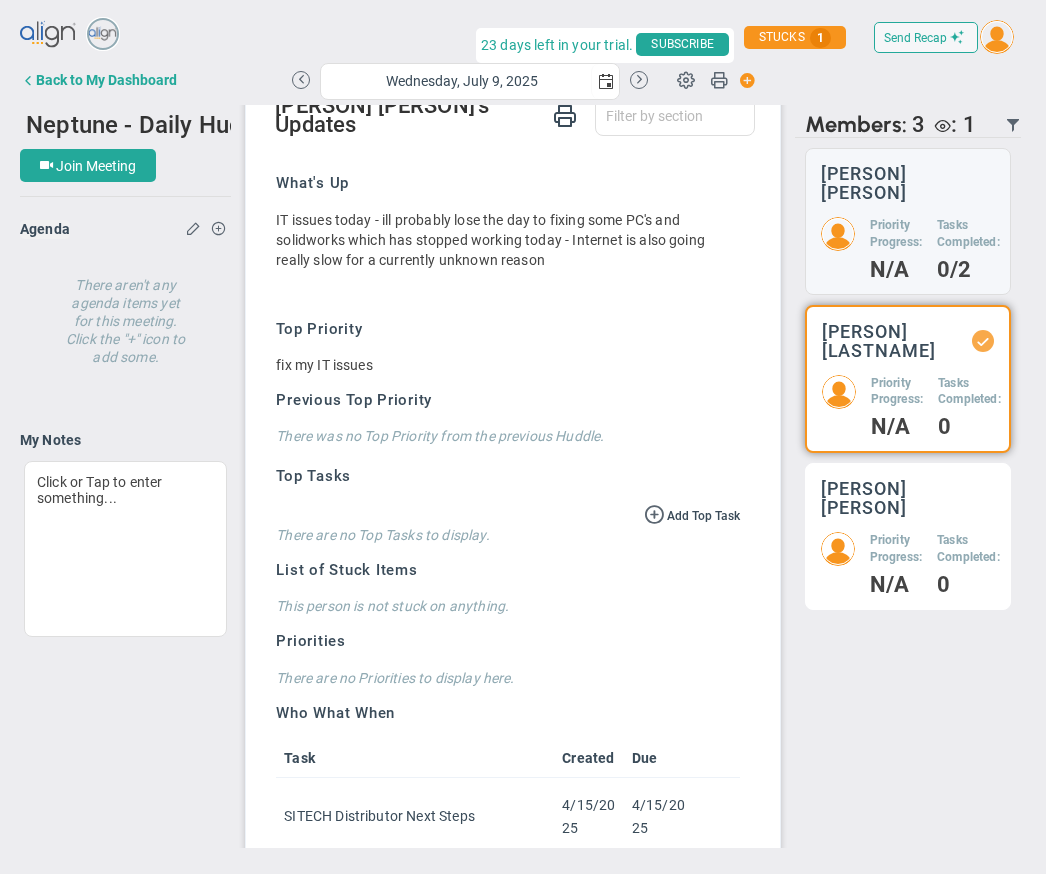 click on "Priority Progress:" at bounding box center (896, 234) 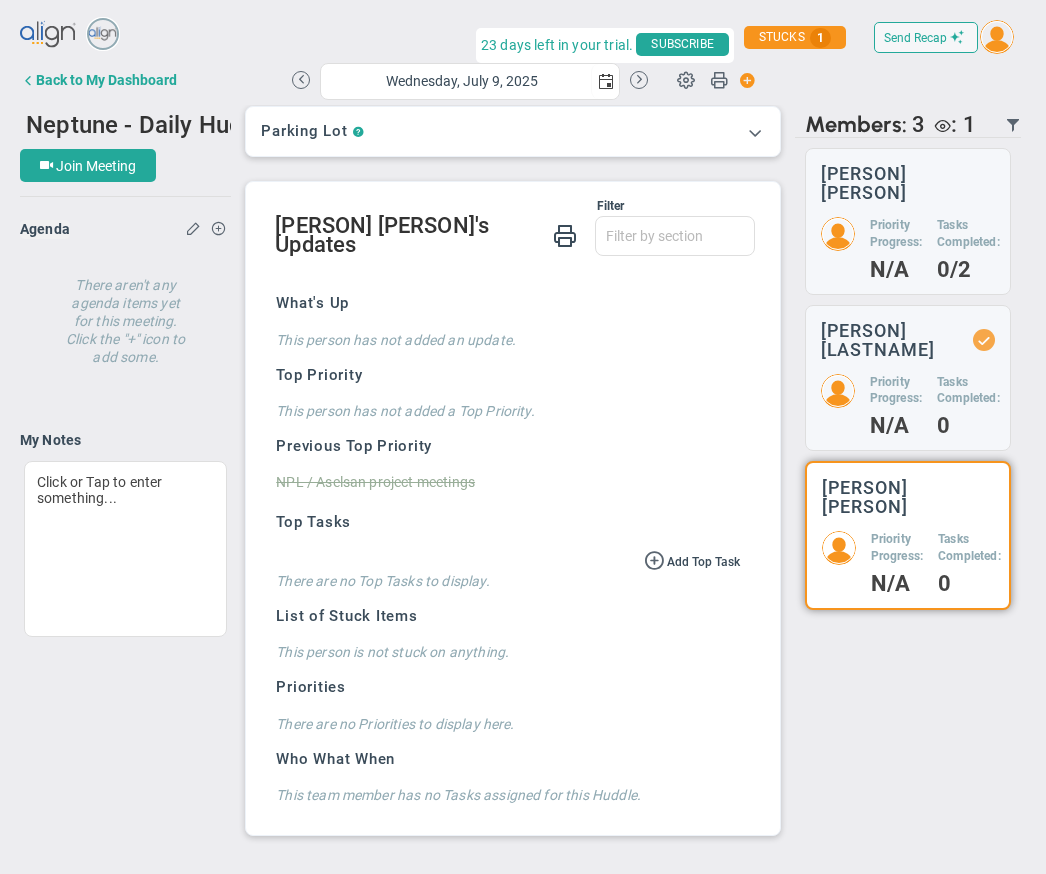 scroll, scrollTop: 555, scrollLeft: 0, axis: vertical 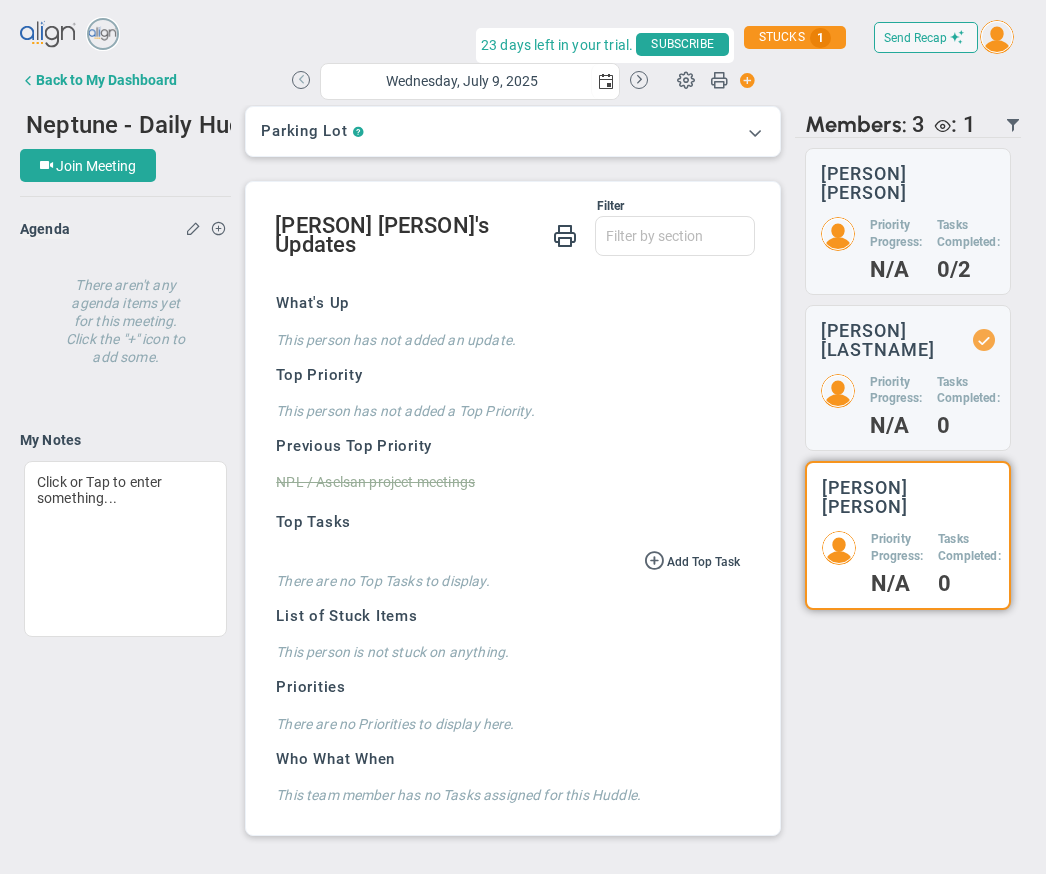 click at bounding box center [301, 80] 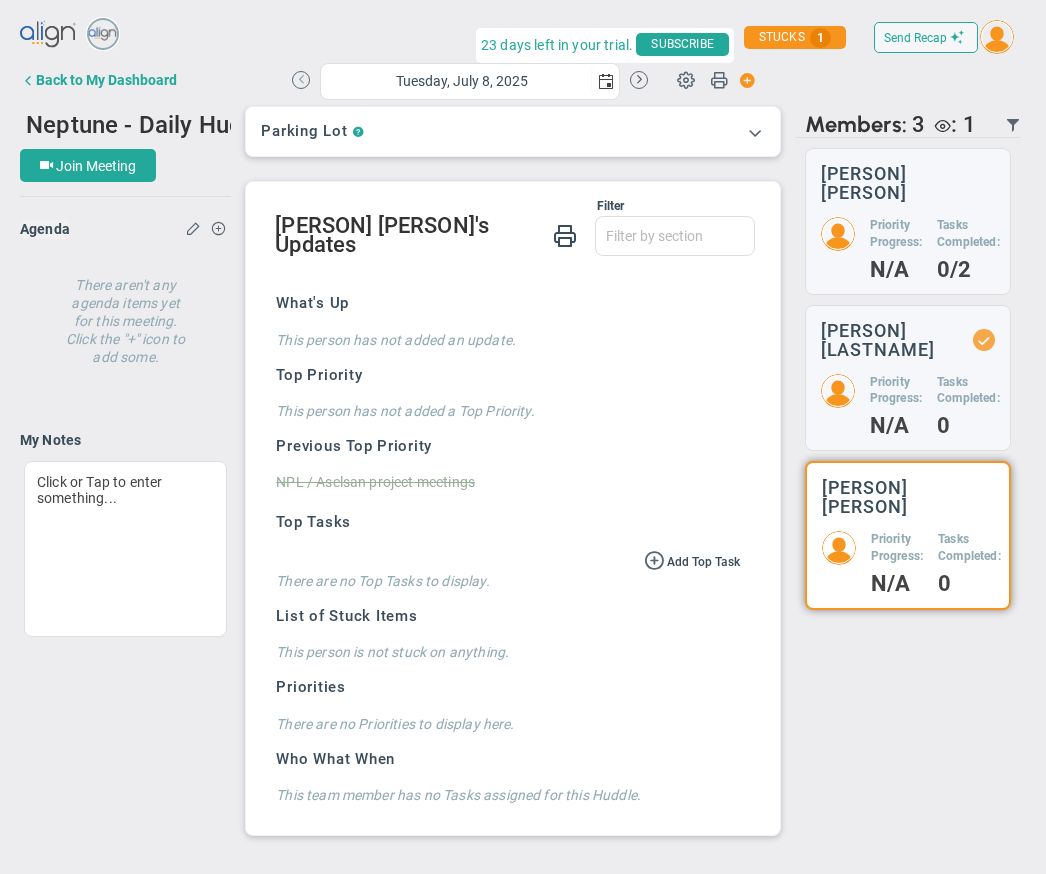 scroll, scrollTop: 0, scrollLeft: 0, axis: both 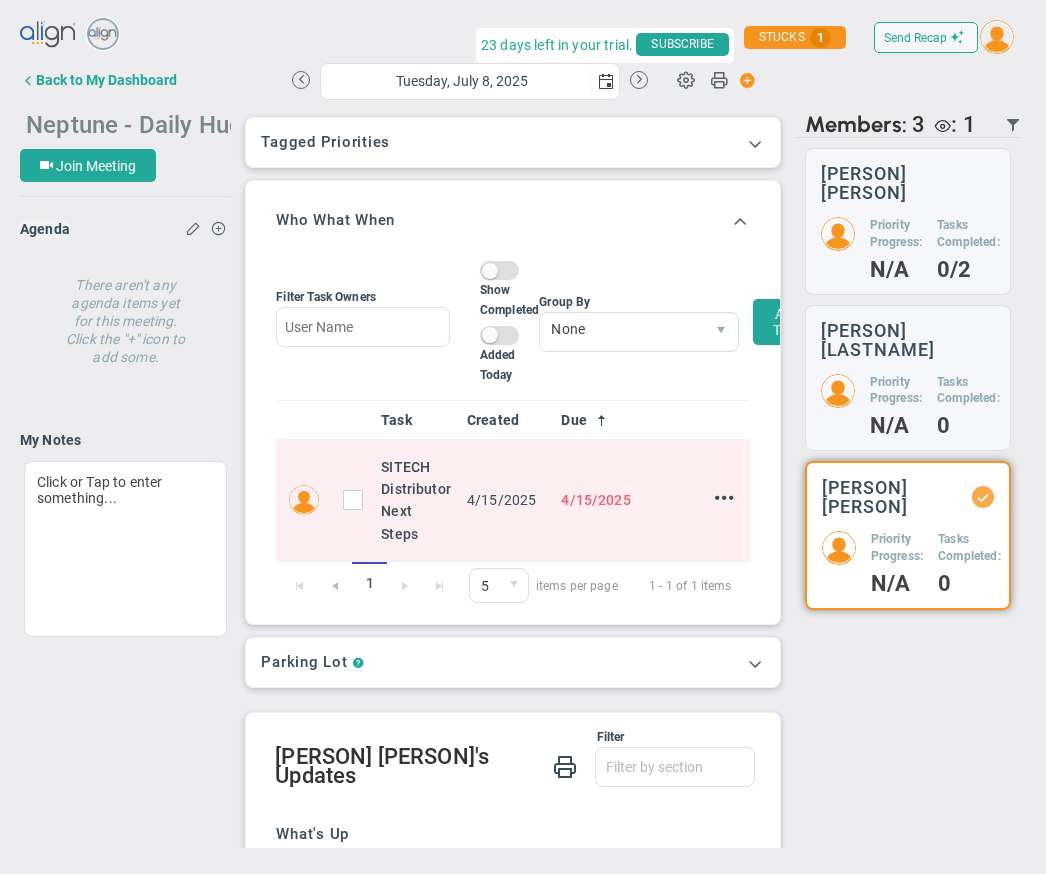 click on "Neptune - Daily Huddle" at bounding box center [151, 123] 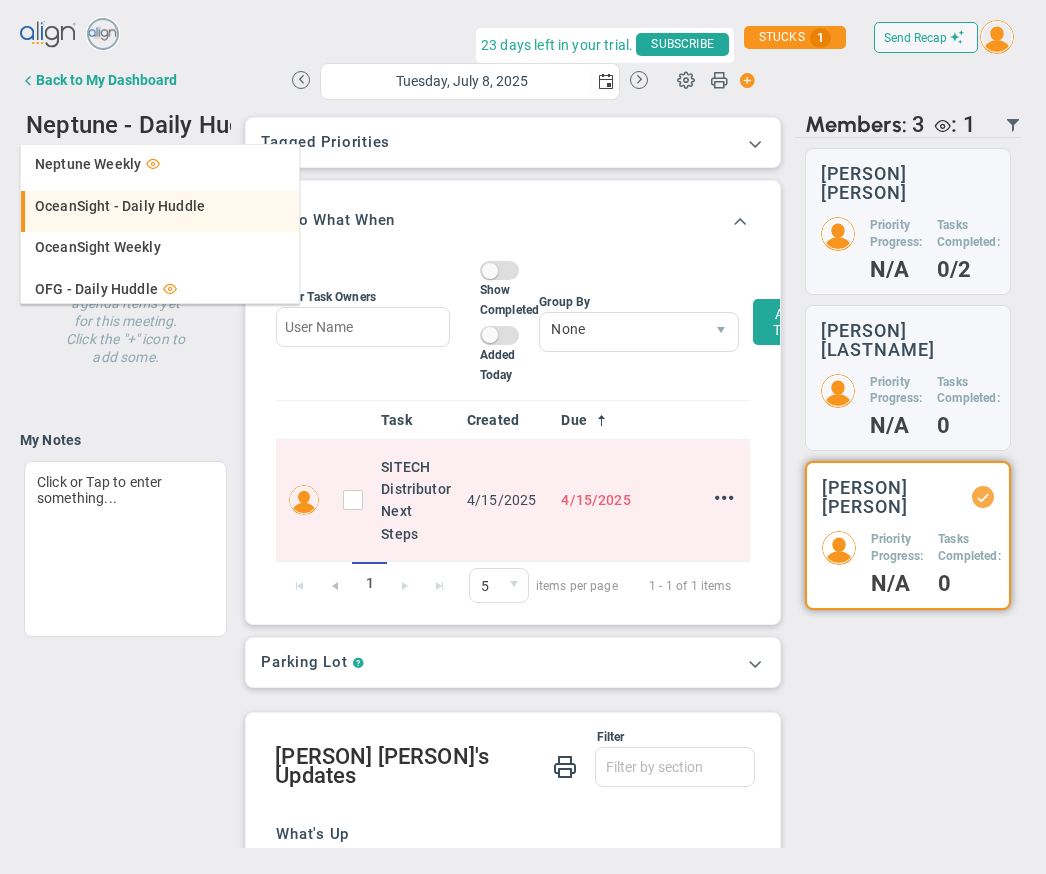 click on "OceanSight - Daily Huddle" at bounding box center (120, 206) 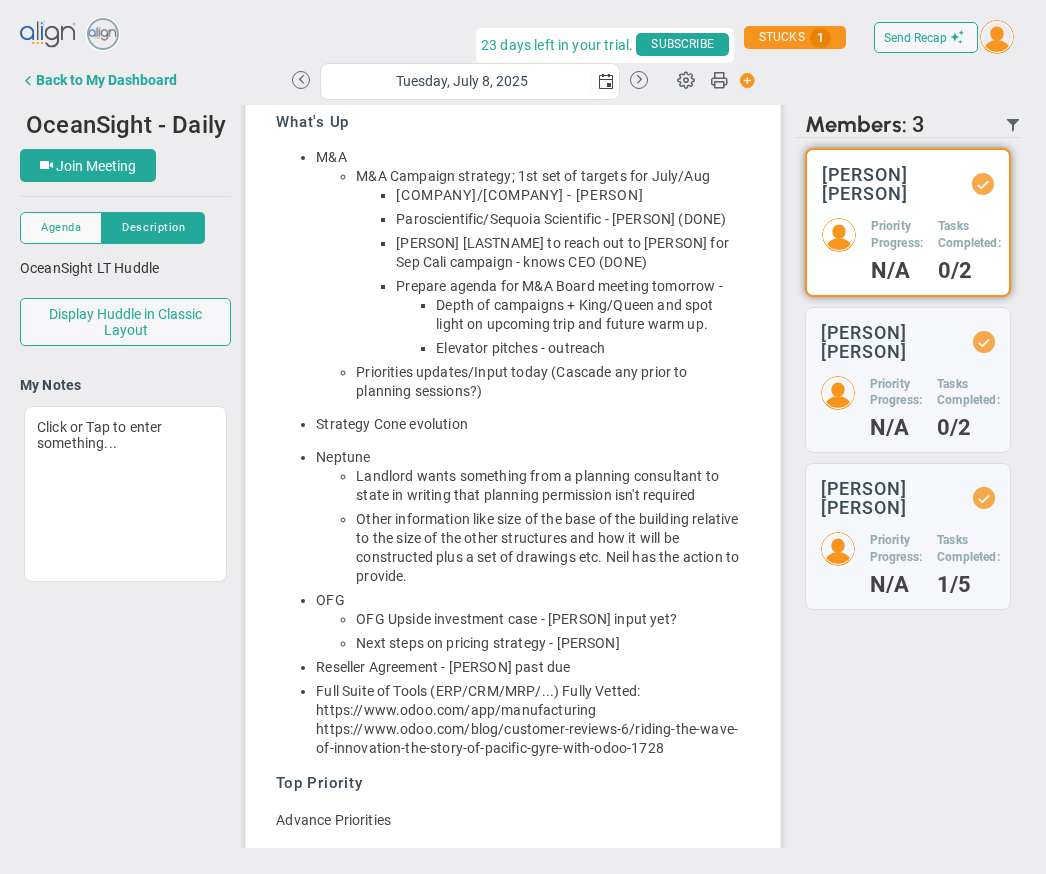scroll, scrollTop: 220, scrollLeft: 0, axis: vertical 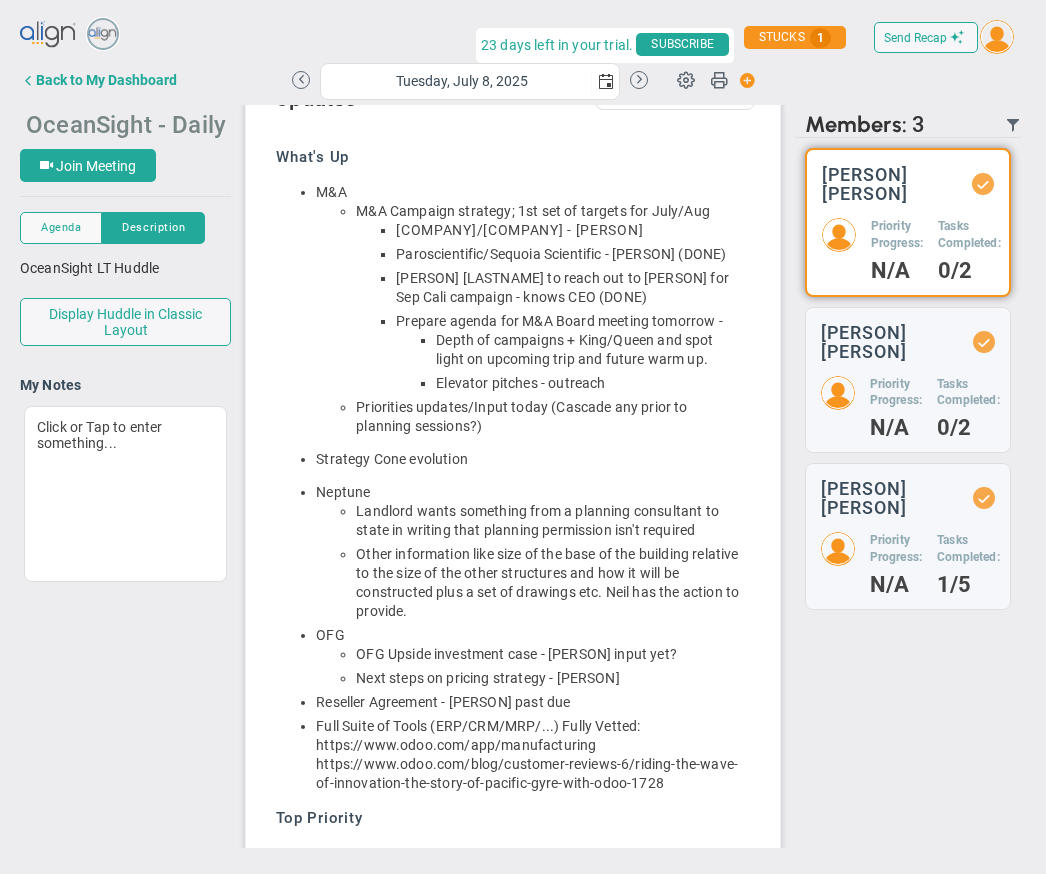 click on "OceanSight - Daily Huddle" at bounding box center [168, 123] 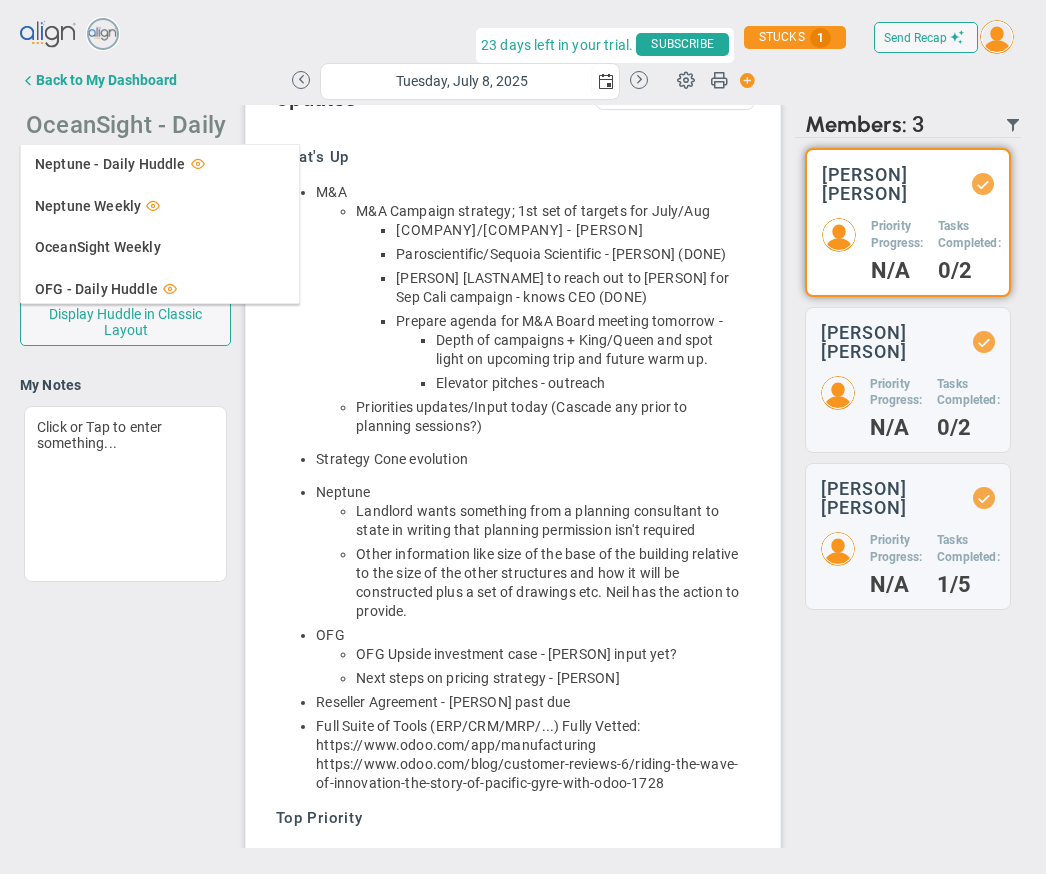 click on "OceanSight - Daily Huddle" at bounding box center [168, 123] 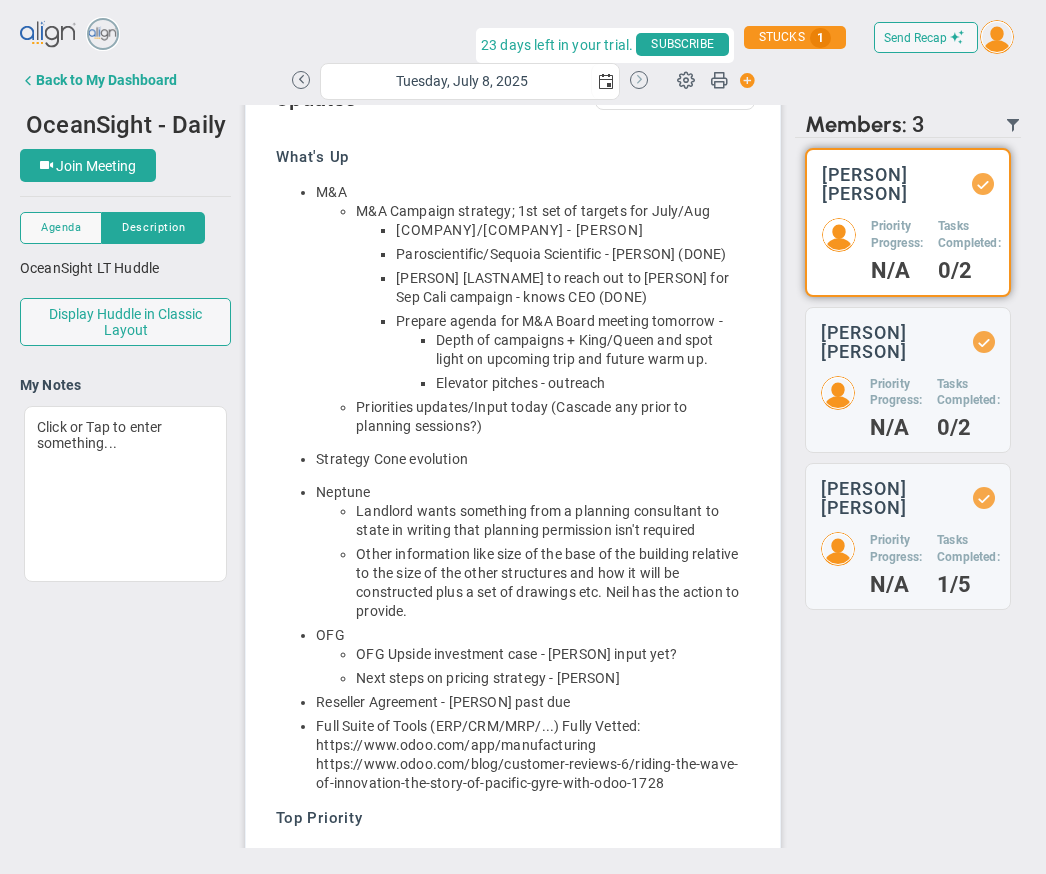 click at bounding box center [639, 80] 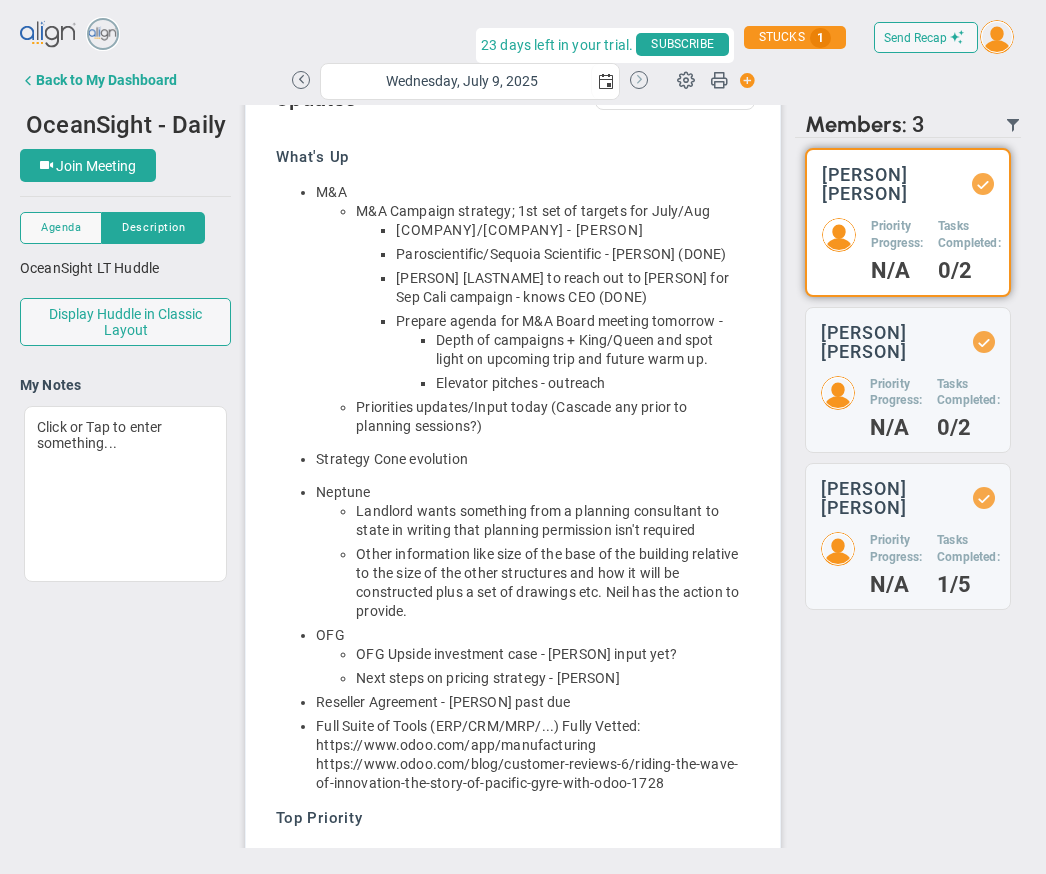 scroll, scrollTop: 0, scrollLeft: 0, axis: both 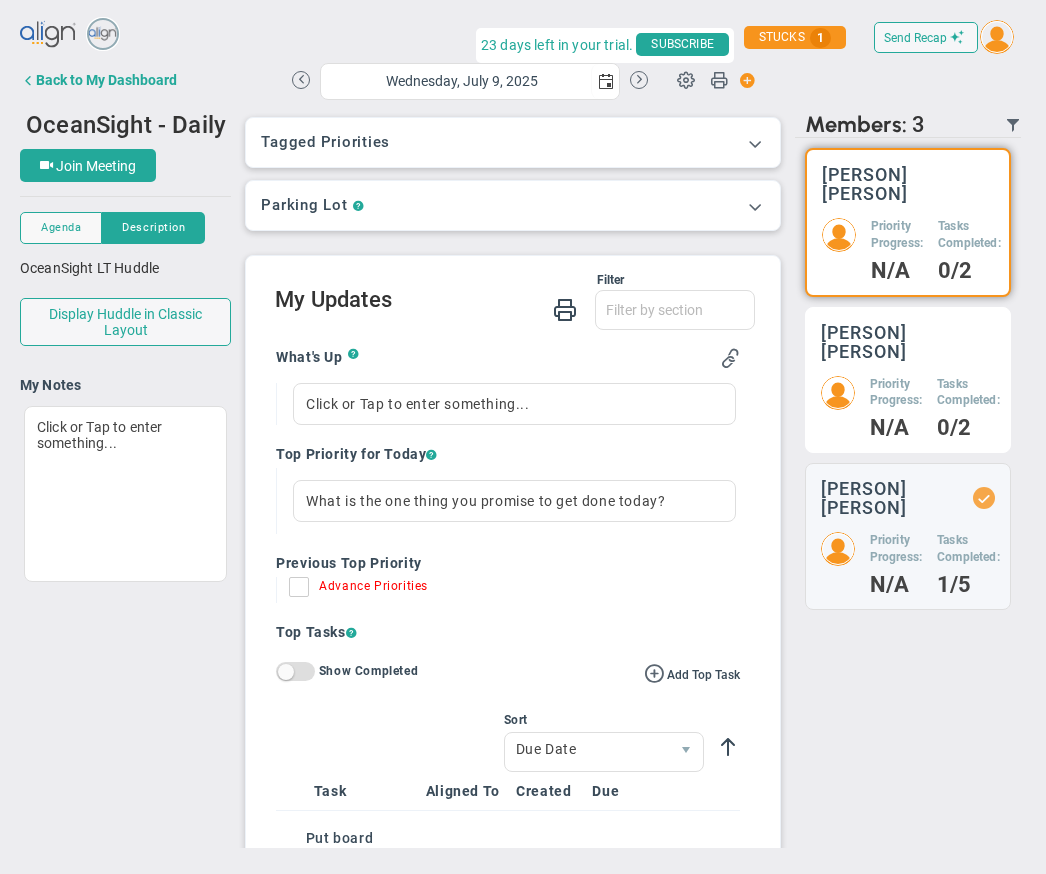 click on "Priority Progress:" at bounding box center (897, 235) 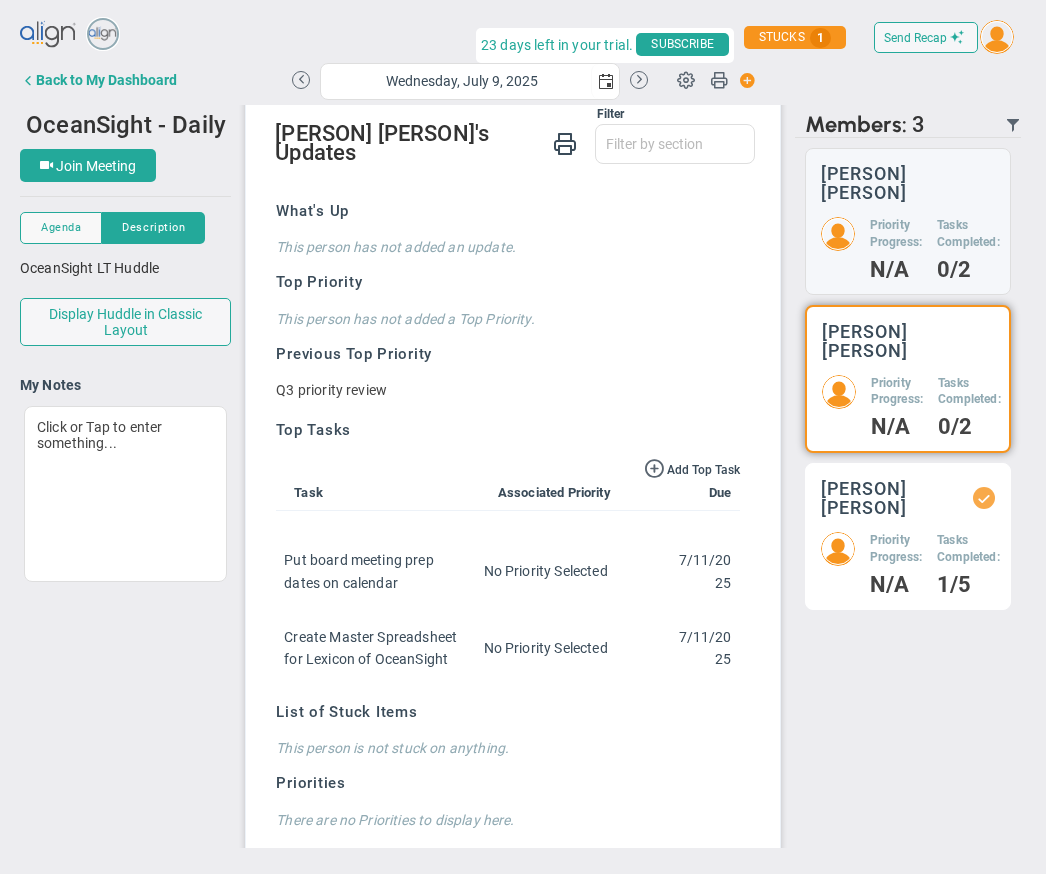 click on "[PERSON] [PERSON]" at bounding box center [908, 183] 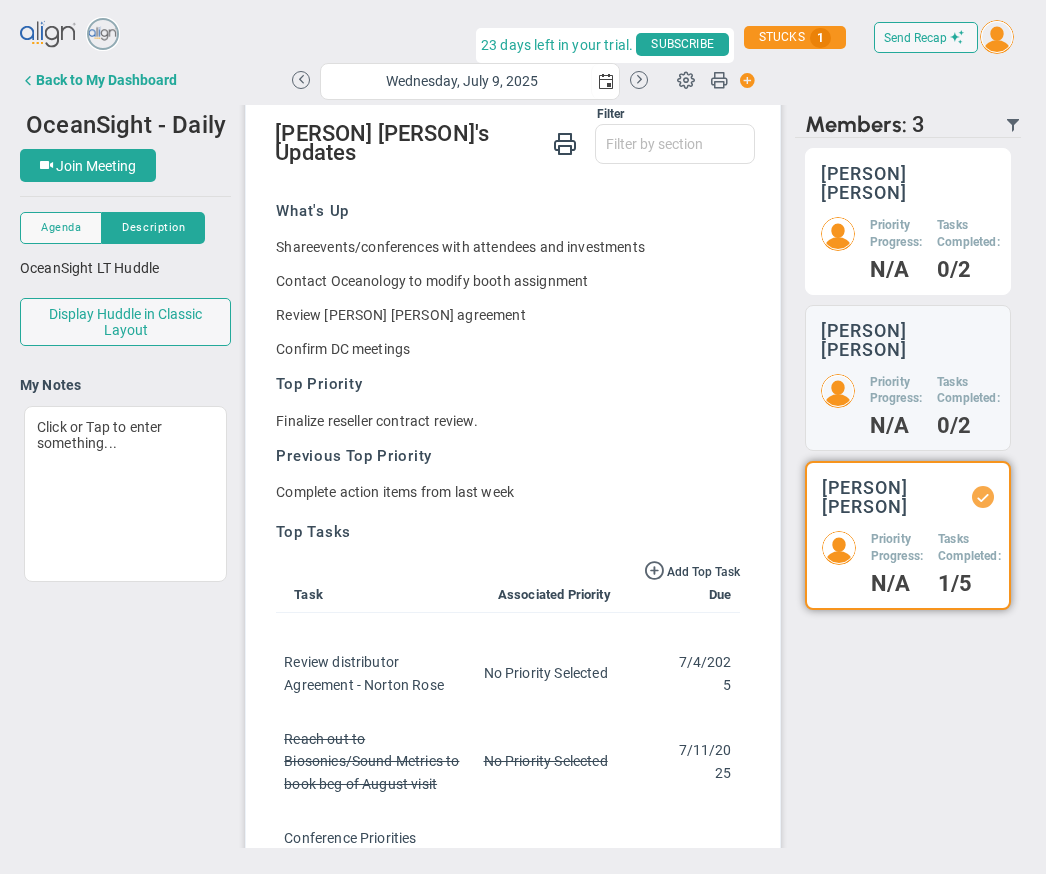 click on "Priority Progress:" at bounding box center [896, 234] 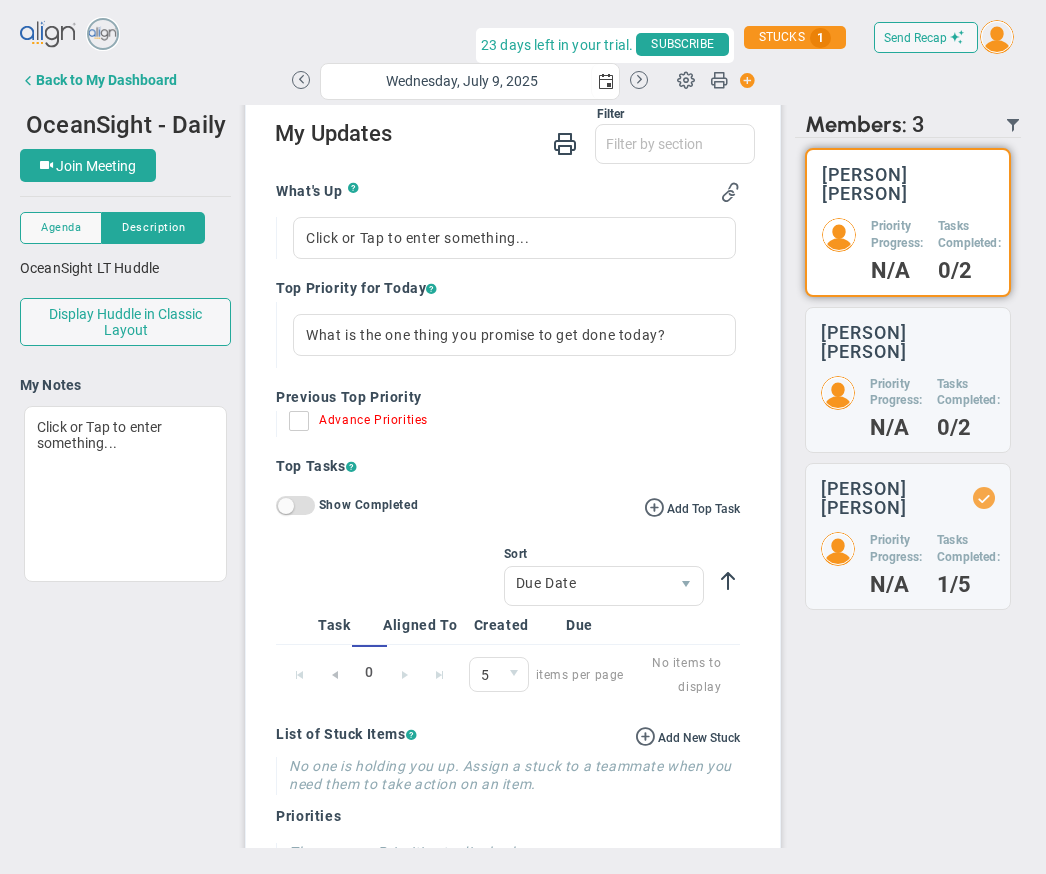scroll, scrollTop: 80, scrollLeft: 0, axis: vertical 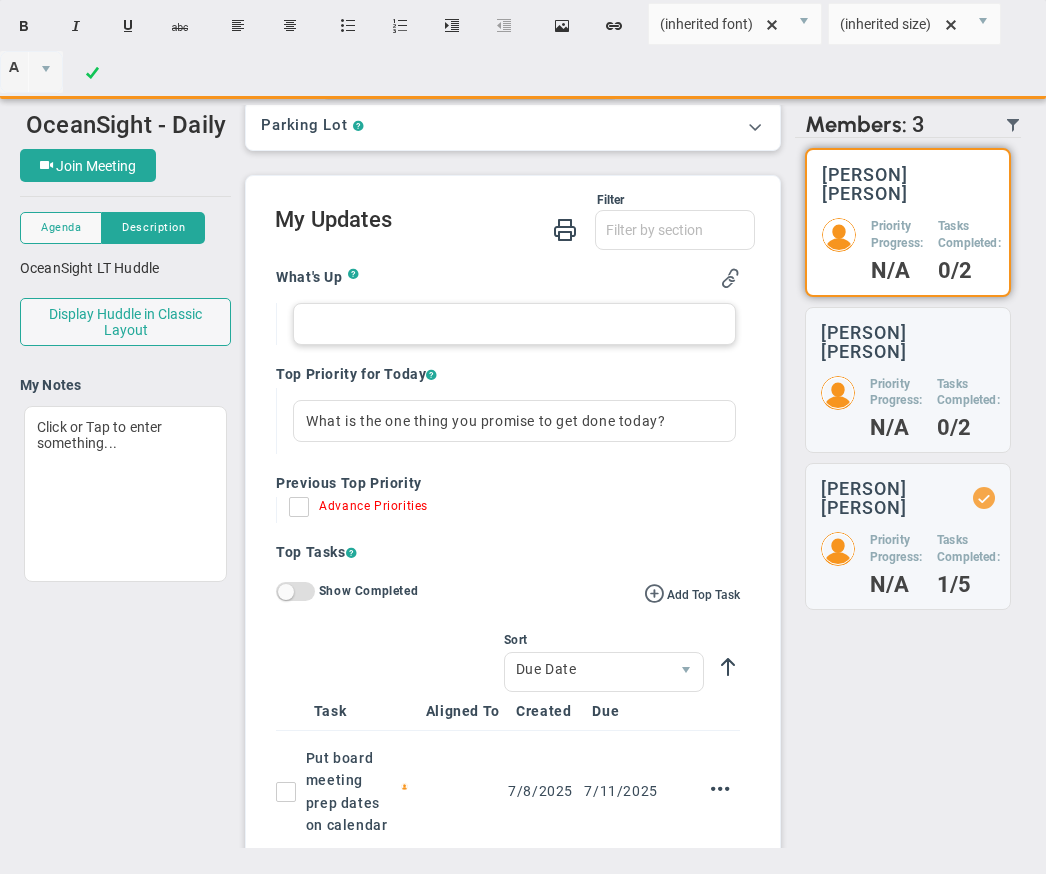 click at bounding box center (514, 324) 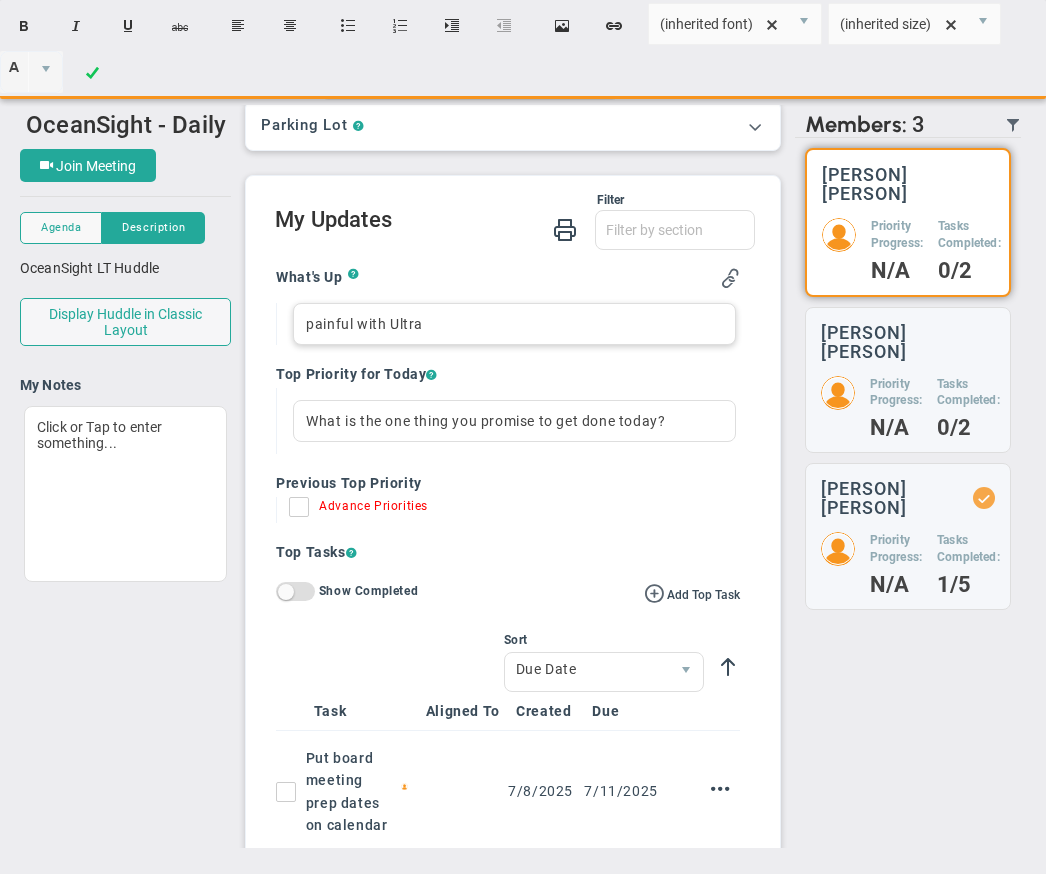 click on "painful with Ultra" at bounding box center (514, 324) 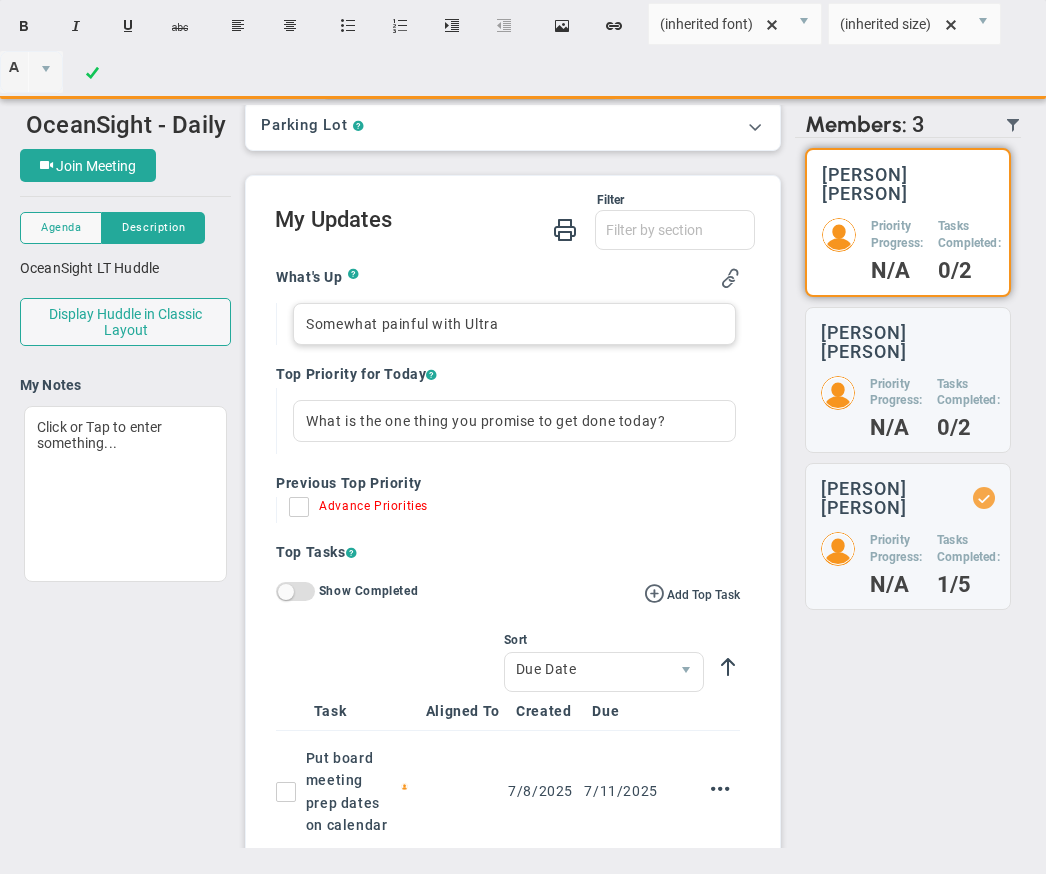 click on "Somewhat painful with Ultra" at bounding box center [514, 324] 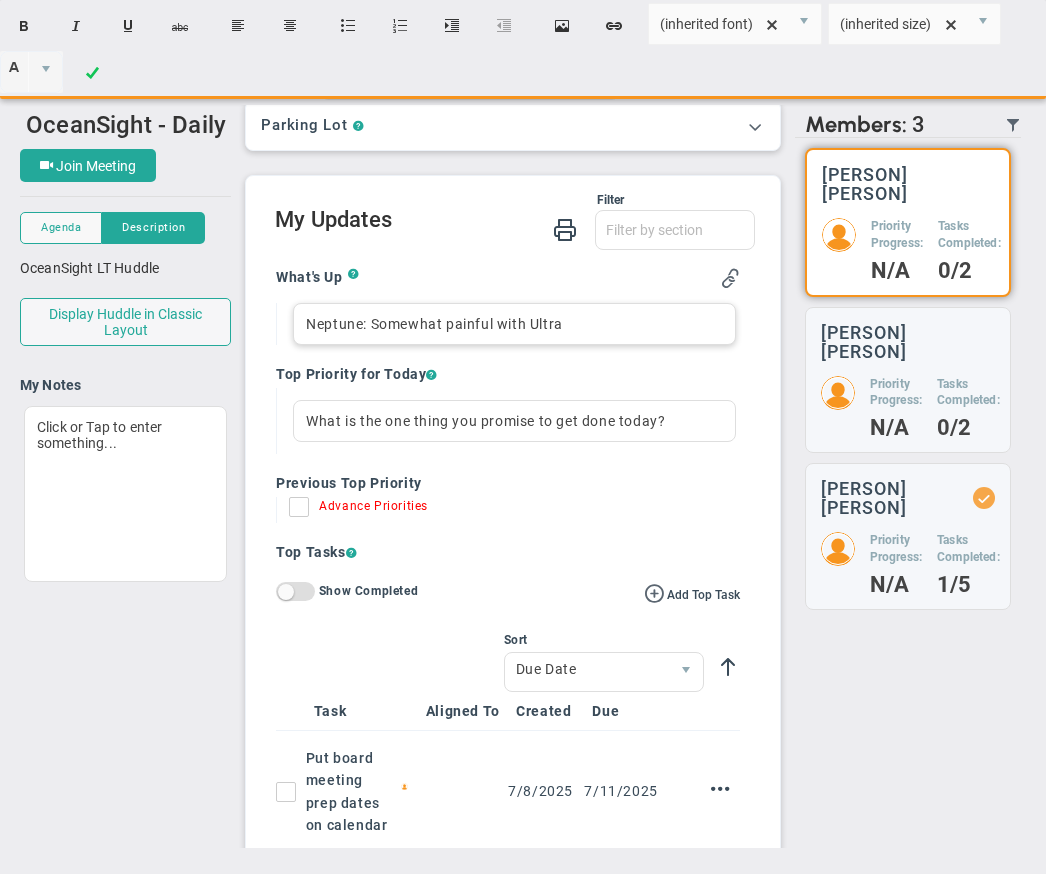 click on "Neptune: Somewhat painful with Ultra" at bounding box center (514, 324) 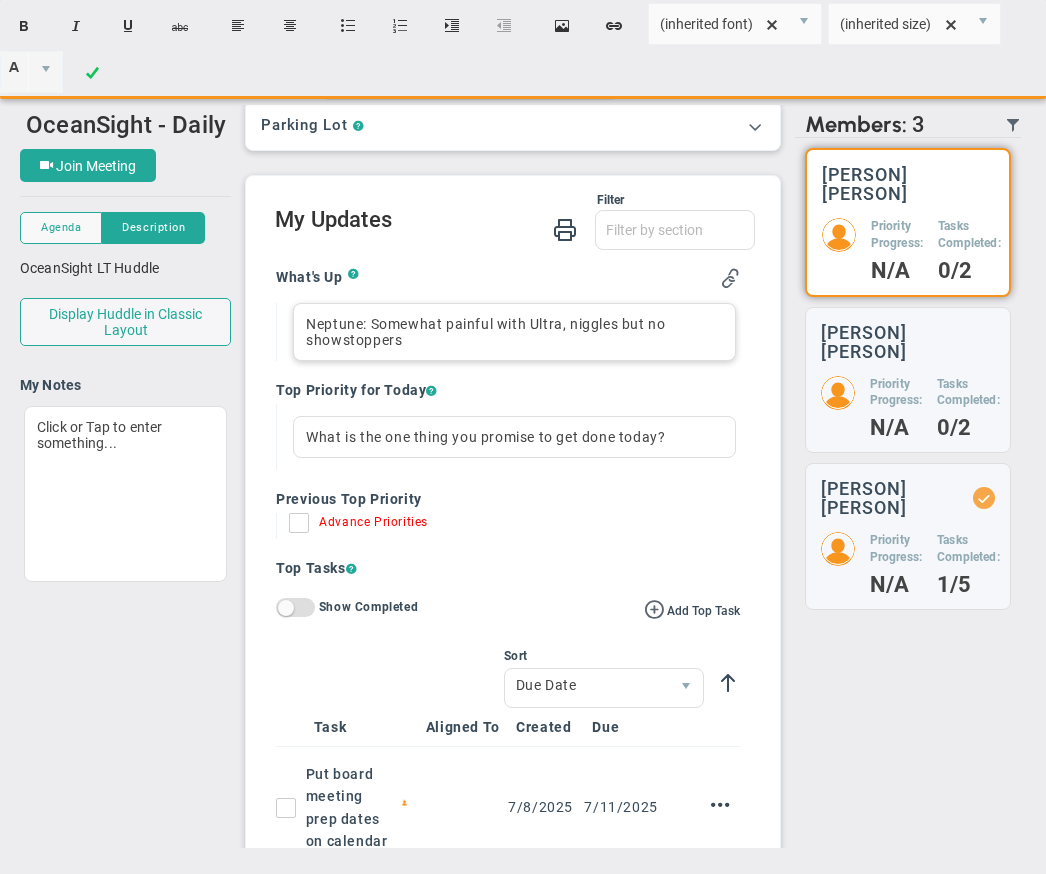 click on "Neptune: Somewhat painful with Ultra, niggles but no showstoppers" at bounding box center (514, 332) 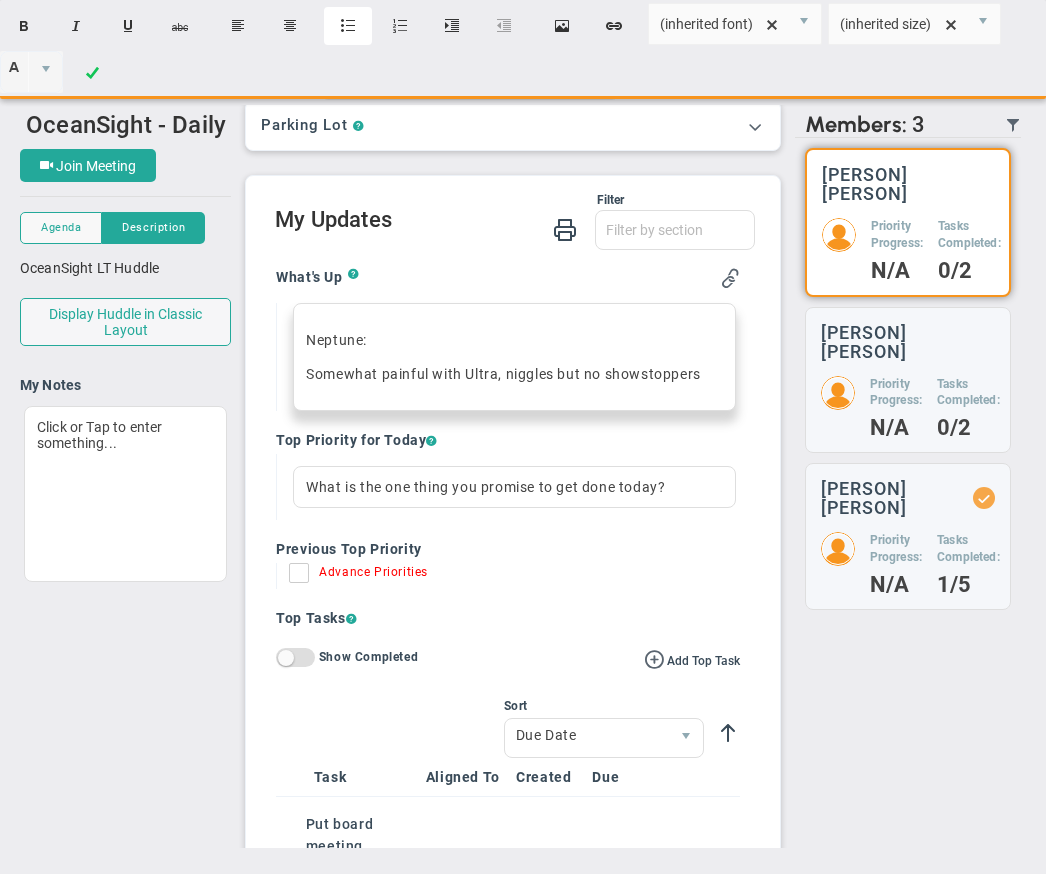 click on "Insert unordered list" at bounding box center [348, 26] 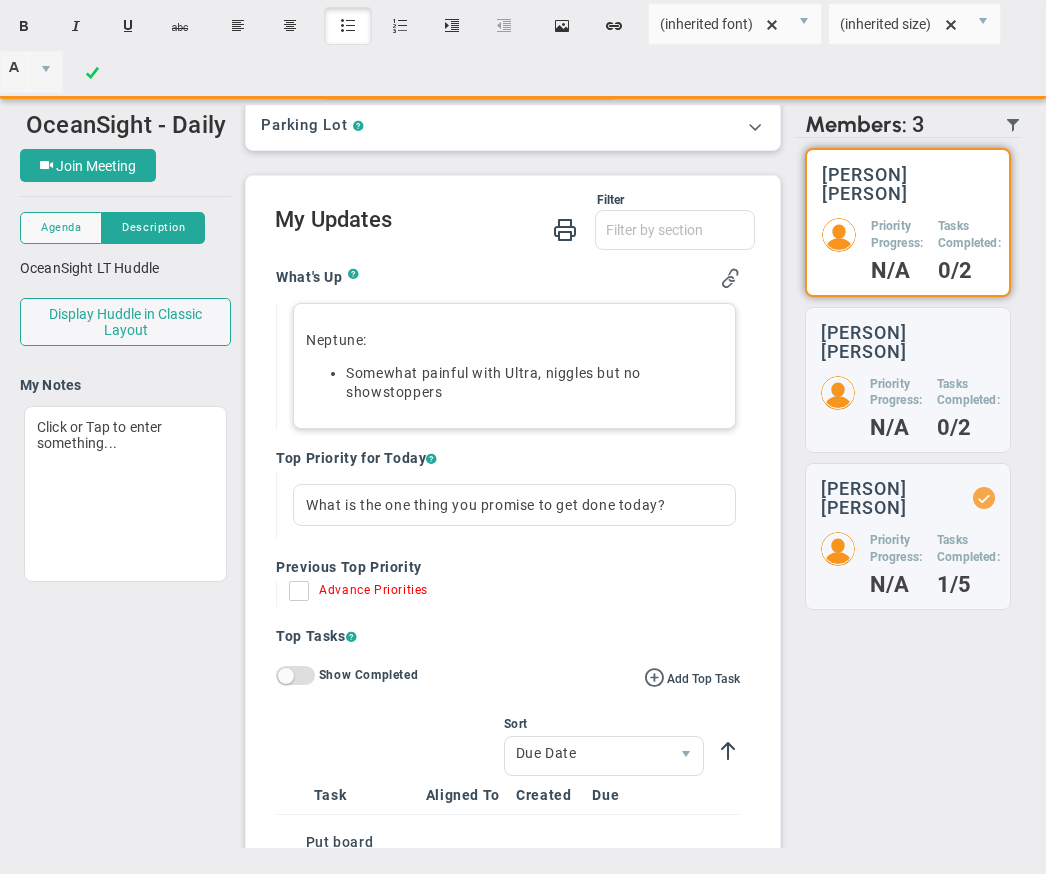 click on "﻿﻿Somewhat painful with Ultra, niggles but no showstoppers" at bounding box center (534, 383) 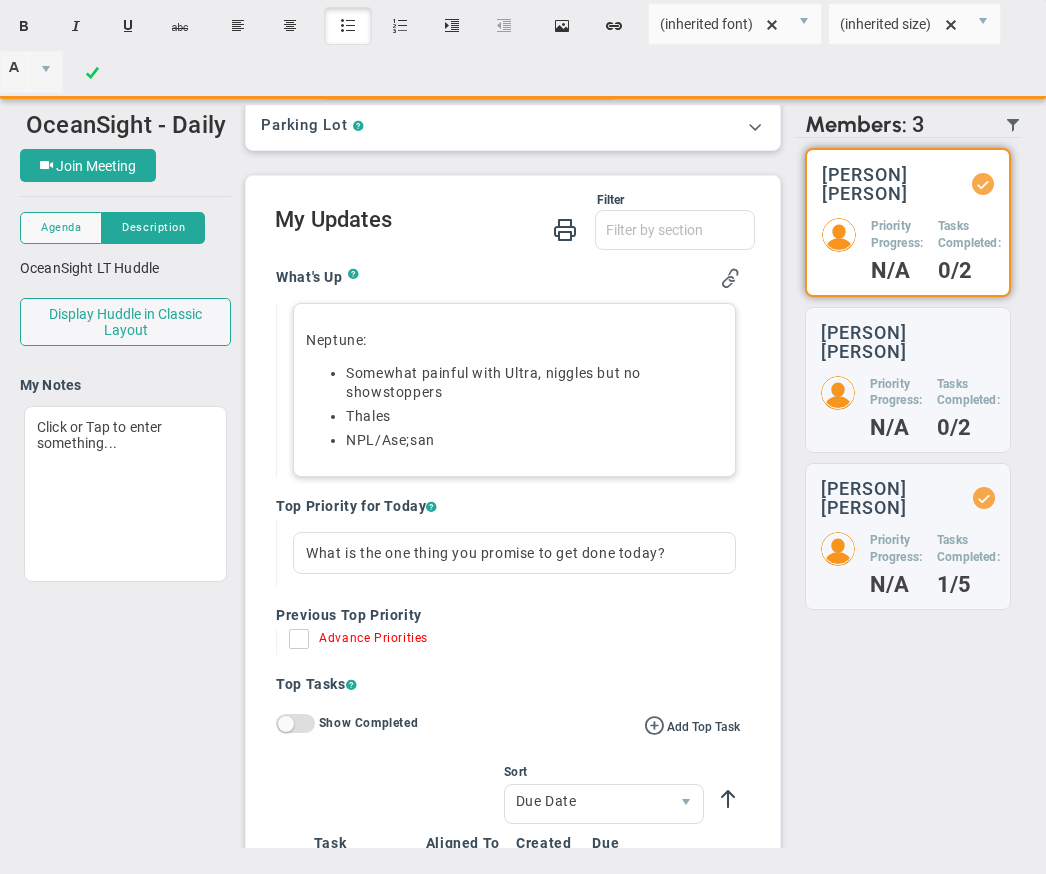 click on "NPL/Ase;san﻿" at bounding box center (534, 440) 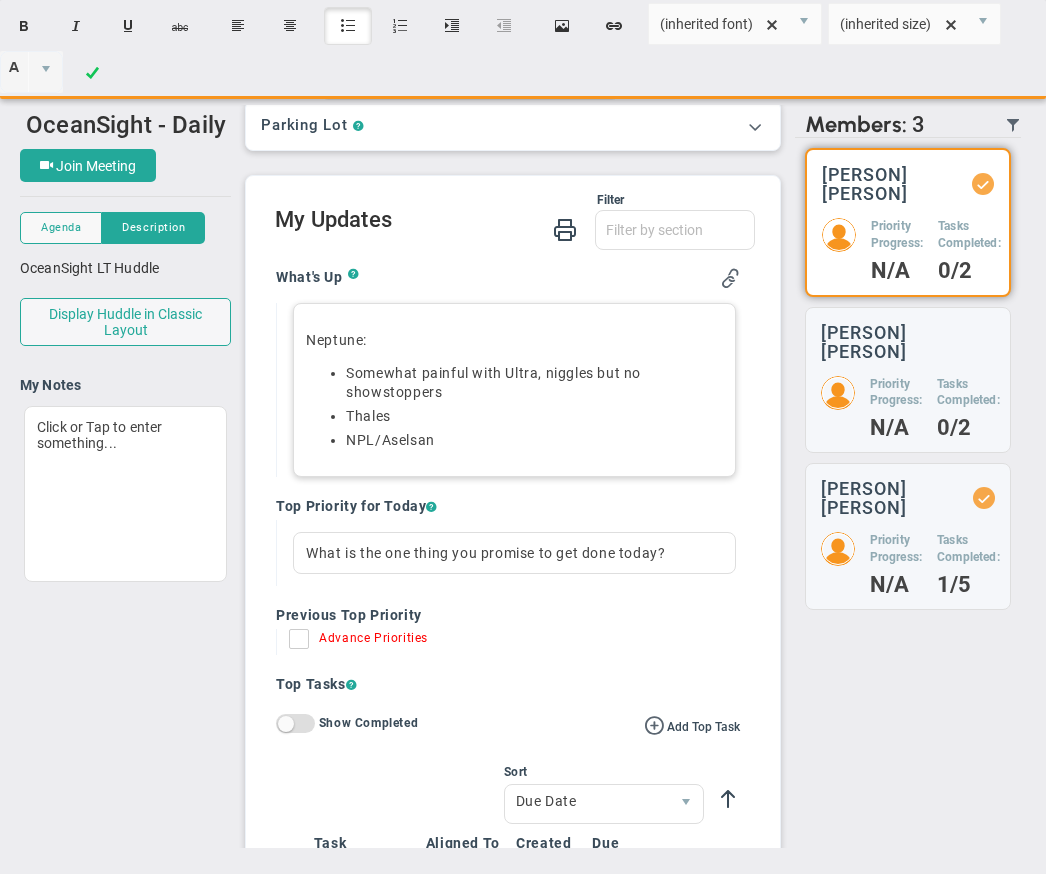 drag, startPoint x: 371, startPoint y: 438, endPoint x: 383, endPoint y: 437, distance: 12.0415945 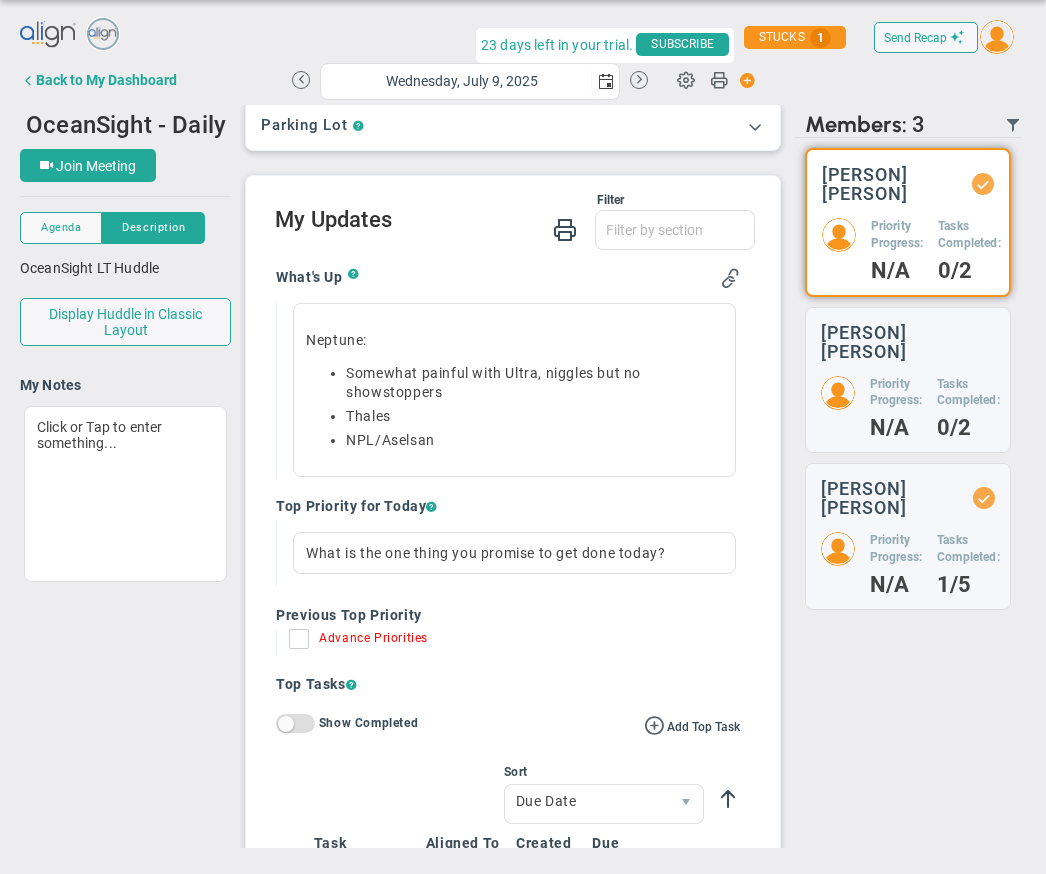 click on "OceanSight - Daily Huddle
45711
Join Meeting
Agenda
Agenda
Description
Description" at bounding box center (523, 476) 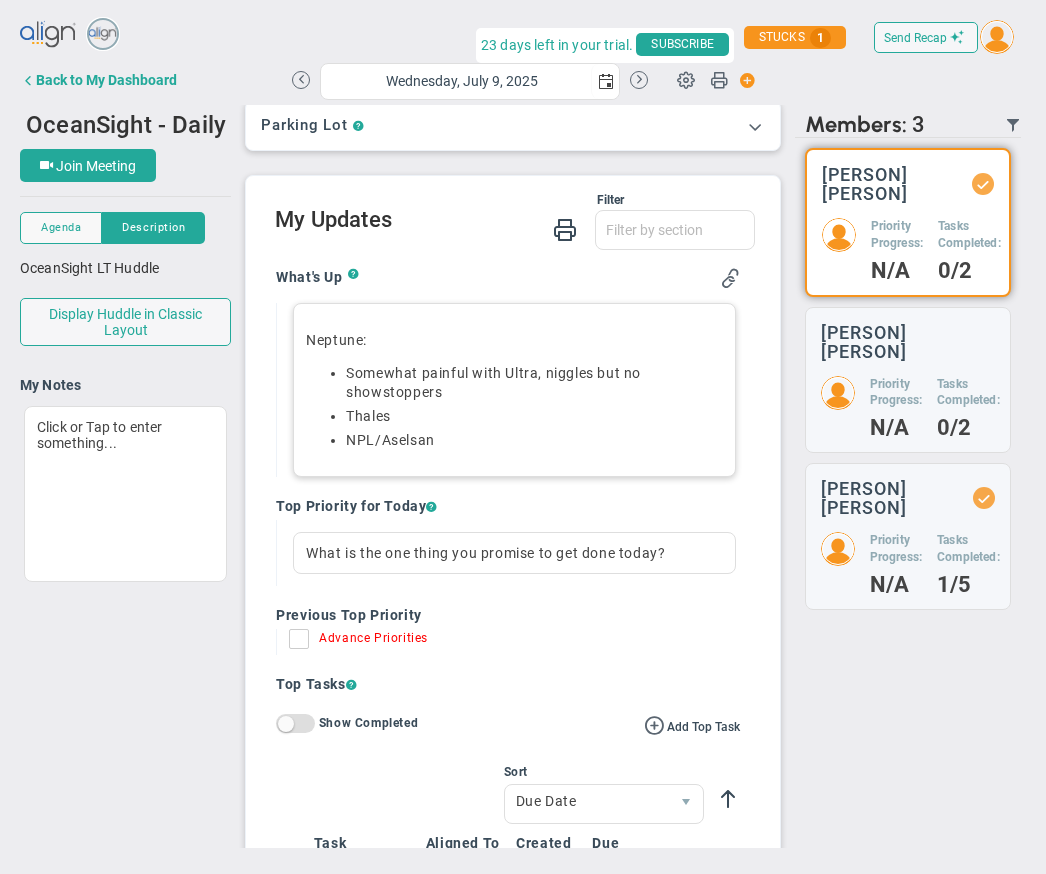 click on "﻿﻿Somewhat painful with Ultra, niggles but no showstoppers" at bounding box center [534, 383] 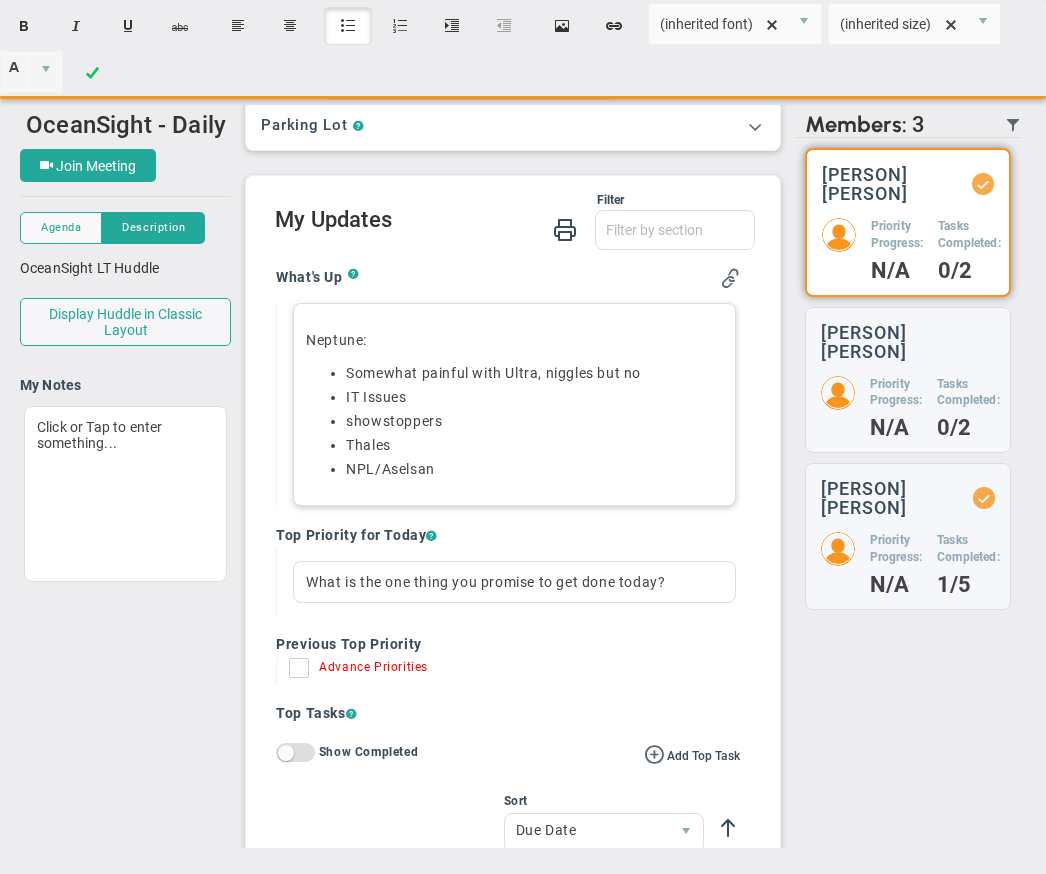 click on "﻿﻿Somewhat painful with Ultra, niggles but no IT Issues showstoppers Thales NPL/Aselsan﻿" at bounding box center (514, 421) 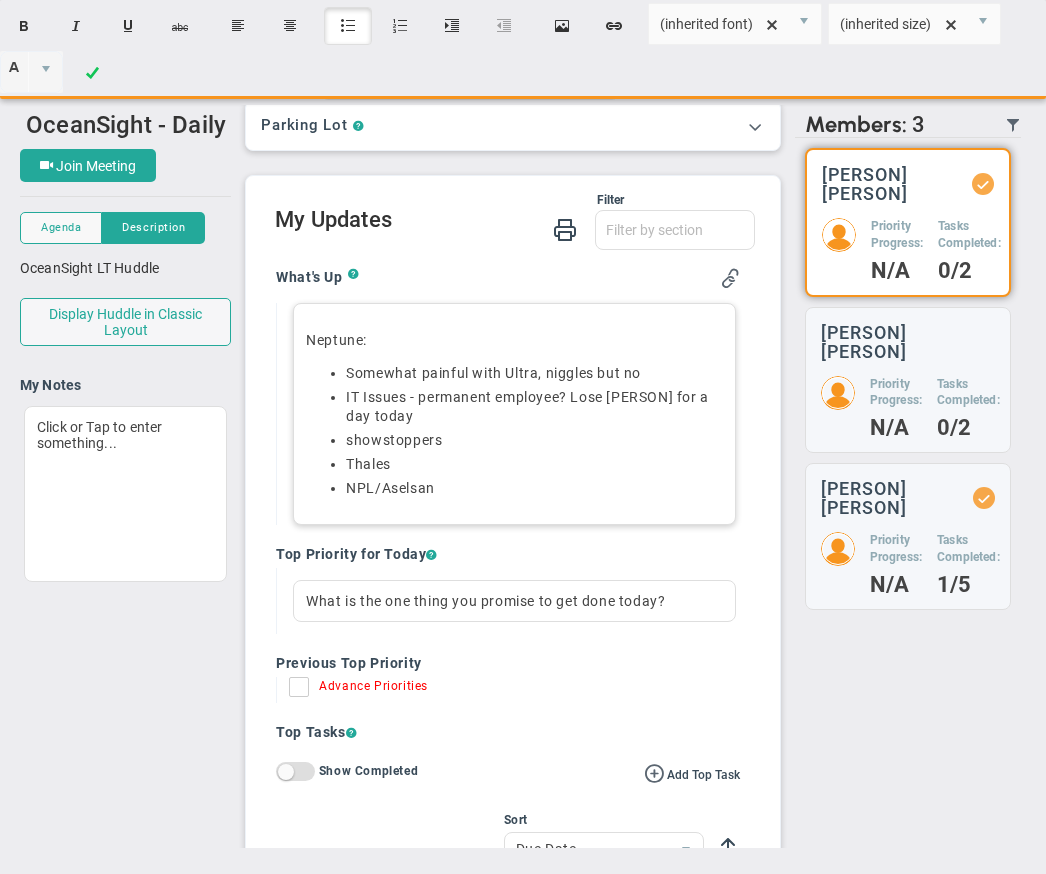 click on "NPL/Aselsan﻿" at bounding box center [534, 488] 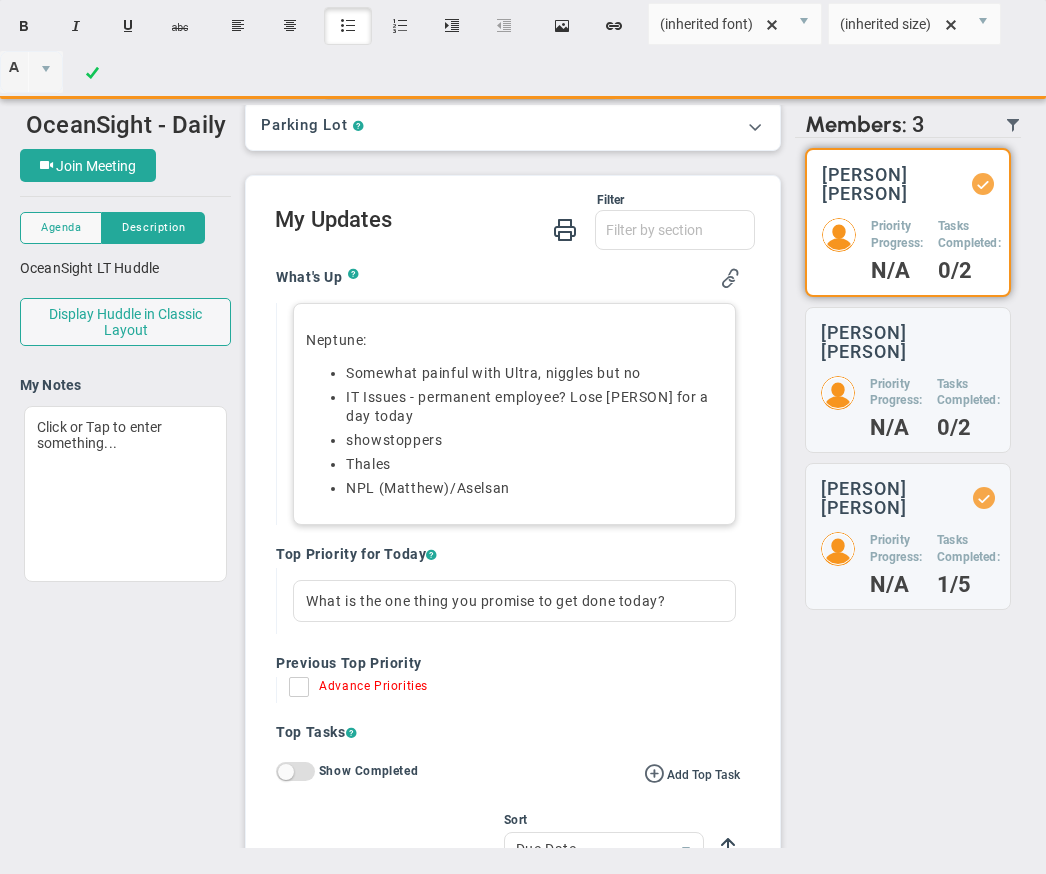 click on "NPL ([PERSON])/Aselsan﻿" at bounding box center [534, 488] 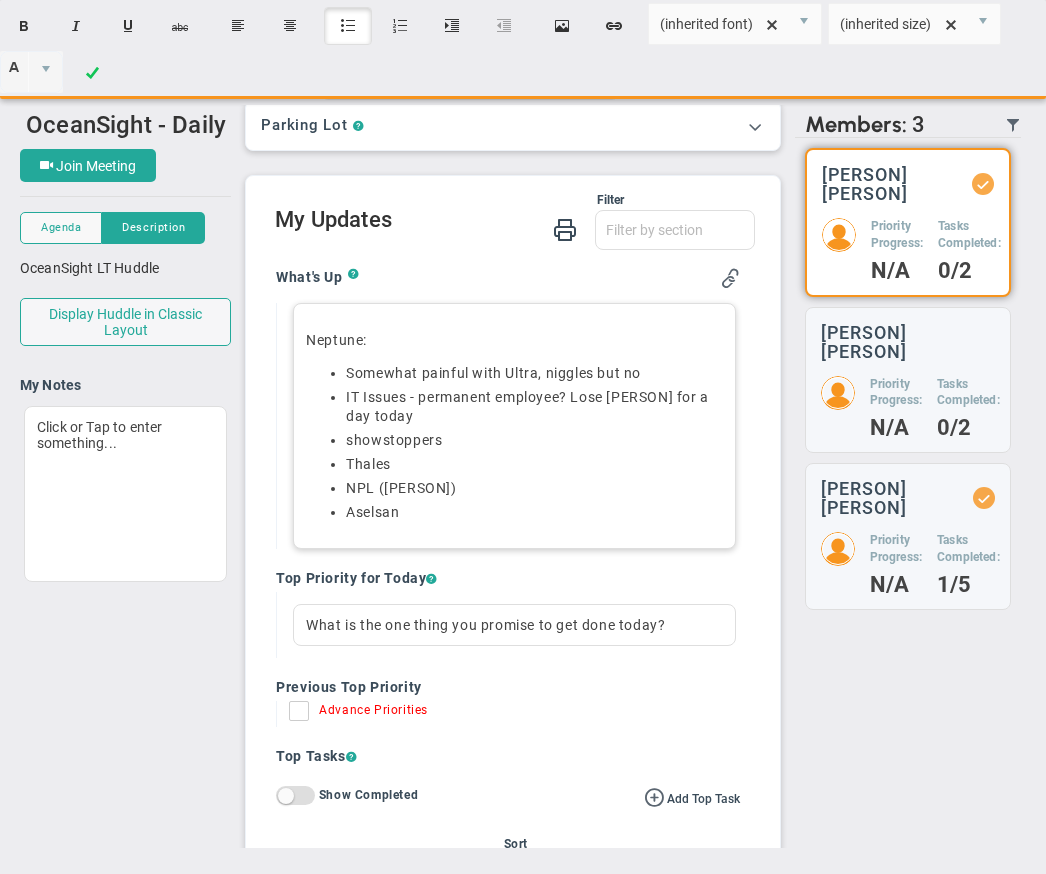 click on "Aselsan﻿" at bounding box center [534, 512] 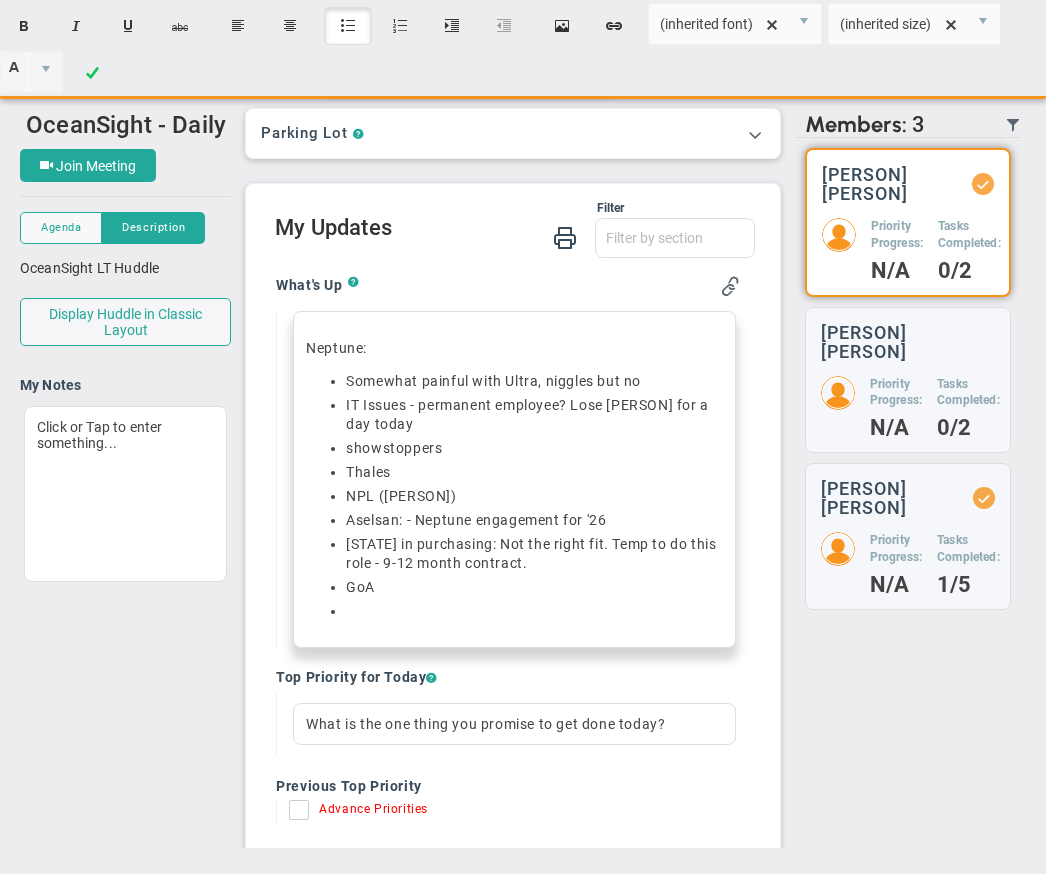 scroll, scrollTop: 68, scrollLeft: 0, axis: vertical 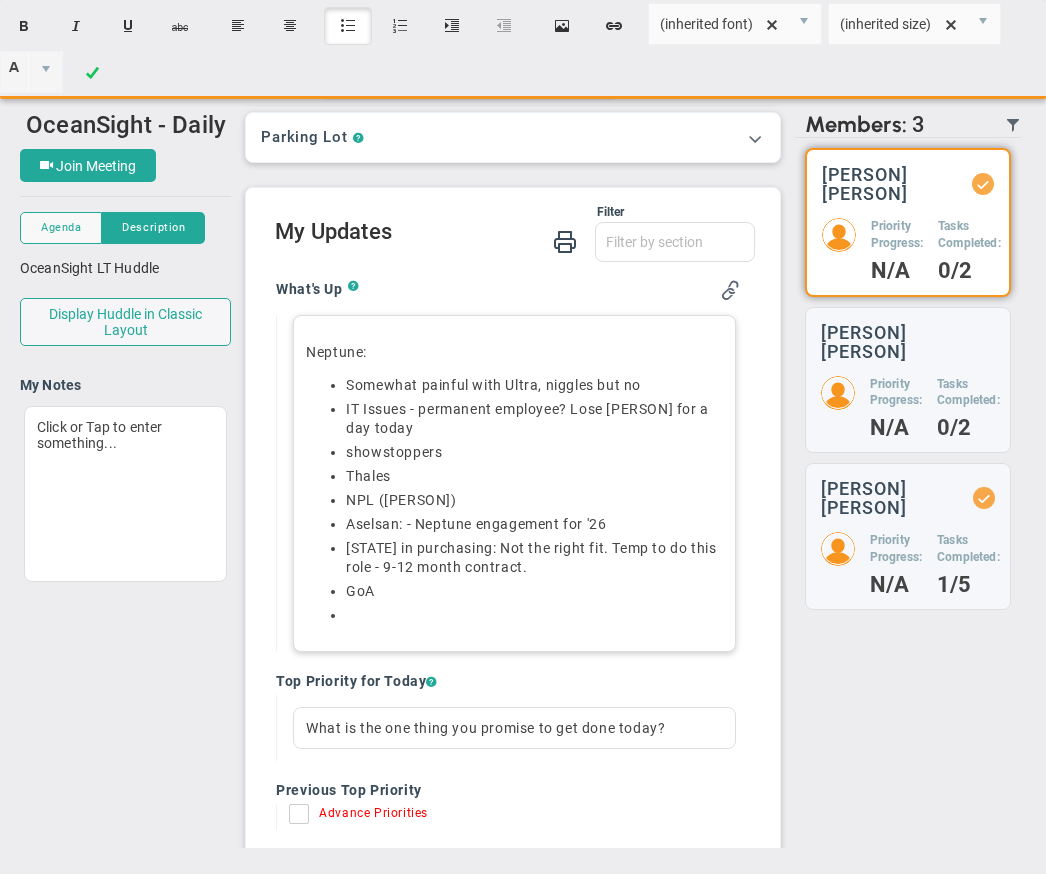 click on "Aselsan﻿: - Neptune engagement for '26" at bounding box center [534, 524] 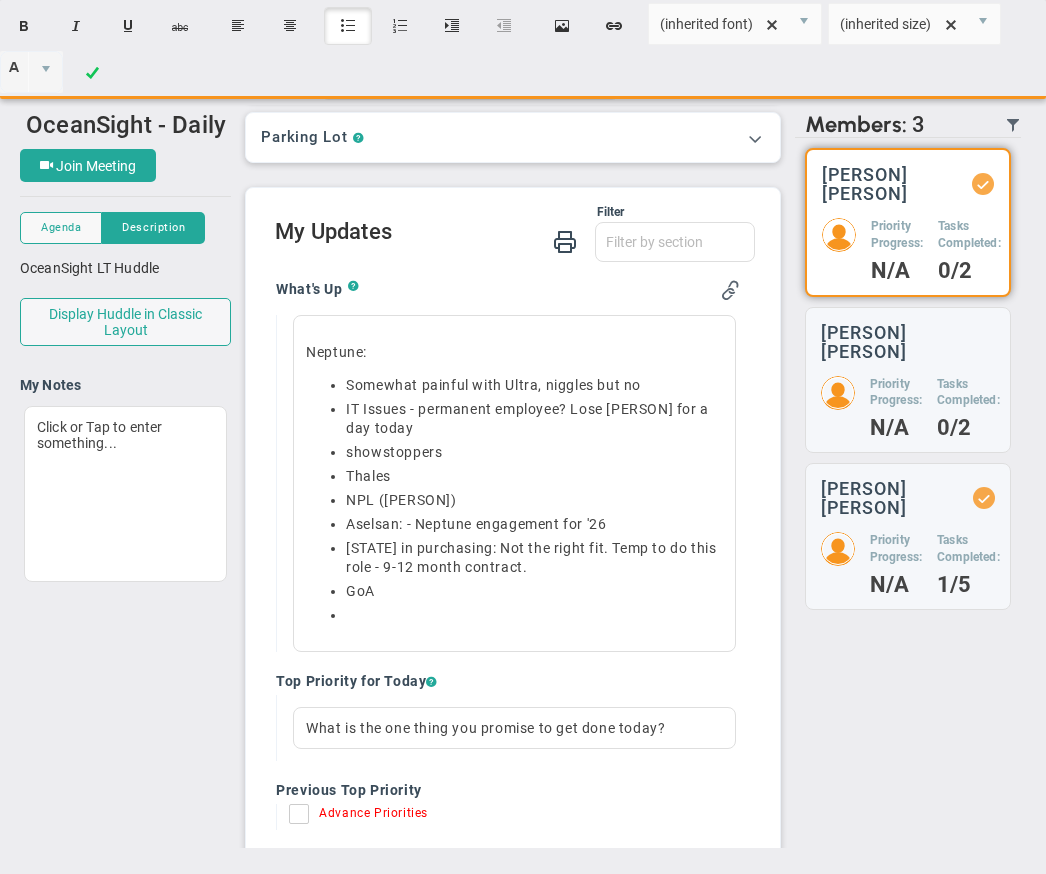 click on "There are no members currently in the Huddle.
There are no members with updates to show.
Retrieving members...
[PERSON] [PERSON]
Priority Progress:
N/A
Tasks Completed:
0/2
N/A" at bounding box center [908, 493] 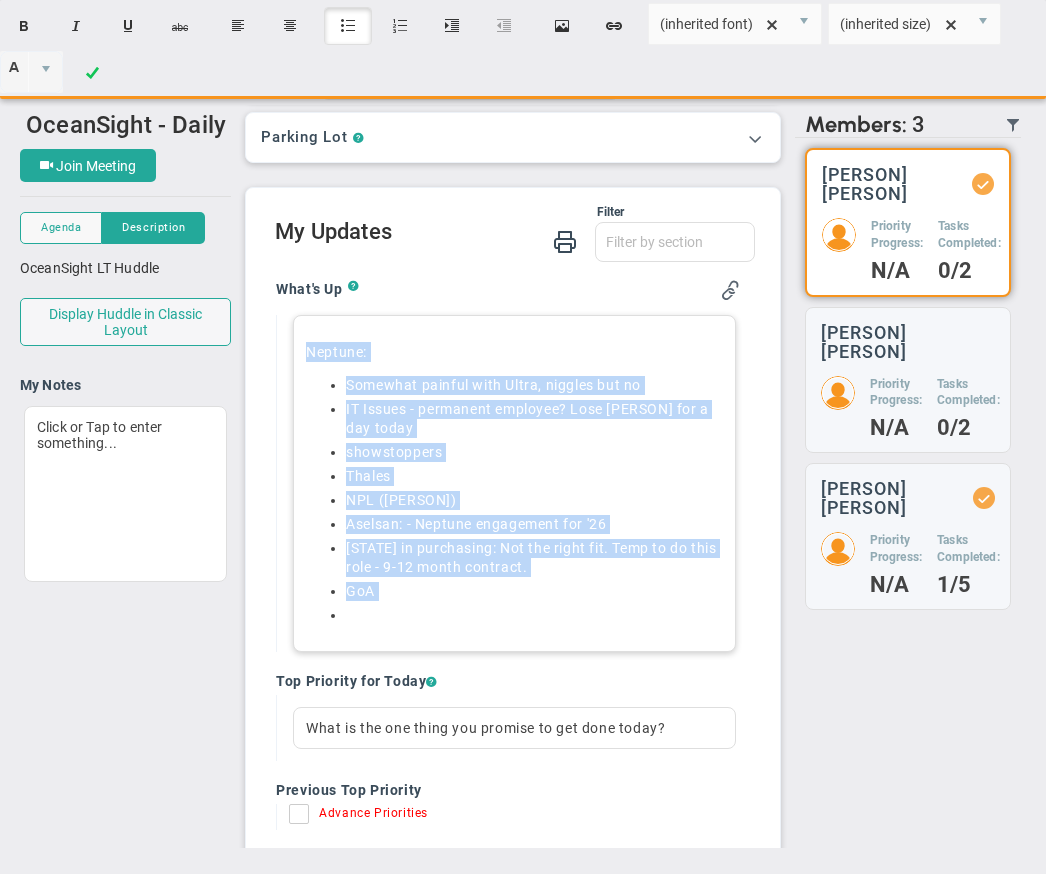 drag, startPoint x: 303, startPoint y: 352, endPoint x: 379, endPoint y: 627, distance: 285.3086 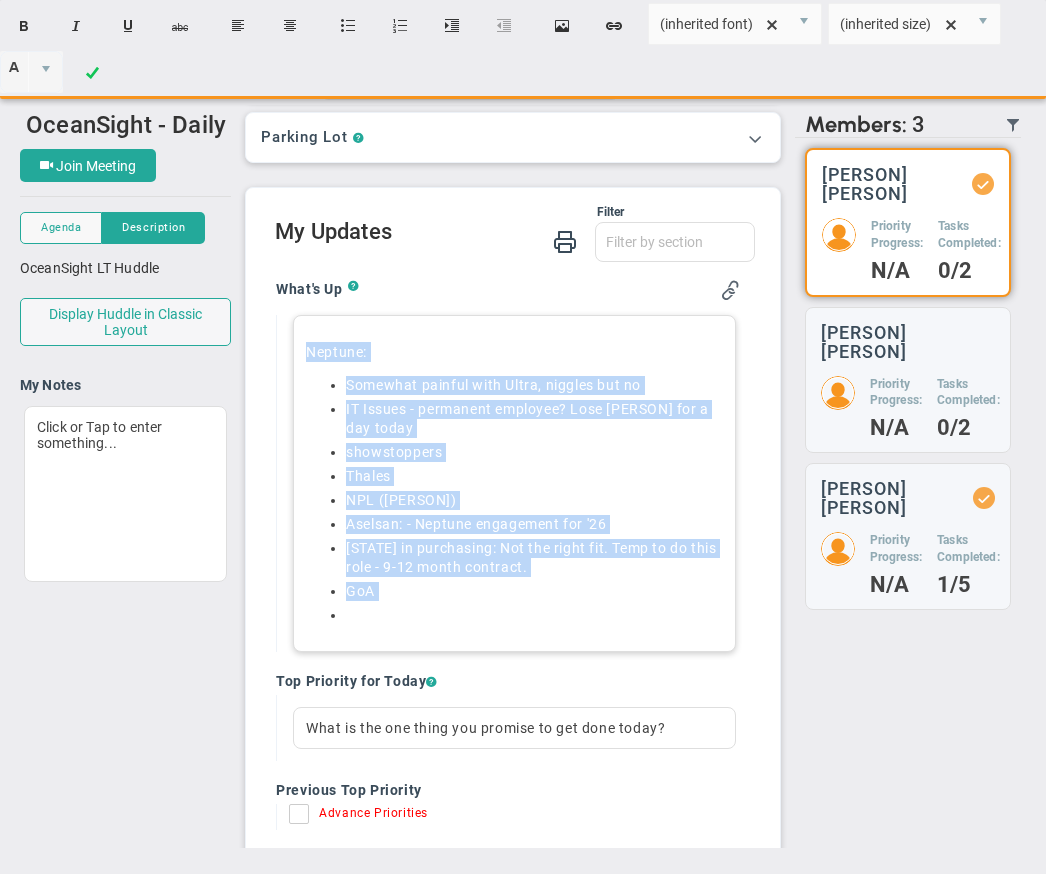 click on "﻿﻿Somewhat painful with Ultra, niggles but no IT Issues - permanent employee? Lose [PERSON] for a day today showstoppers Thales NPL ([PERSON]) Aselsan﻿: - [COMPANY] engagement for '26 [COMPANY] in purchasing: Not the right fit. Temp to do this role - 9-12 month contract. GoA ﻿" at bounding box center [514, 500] 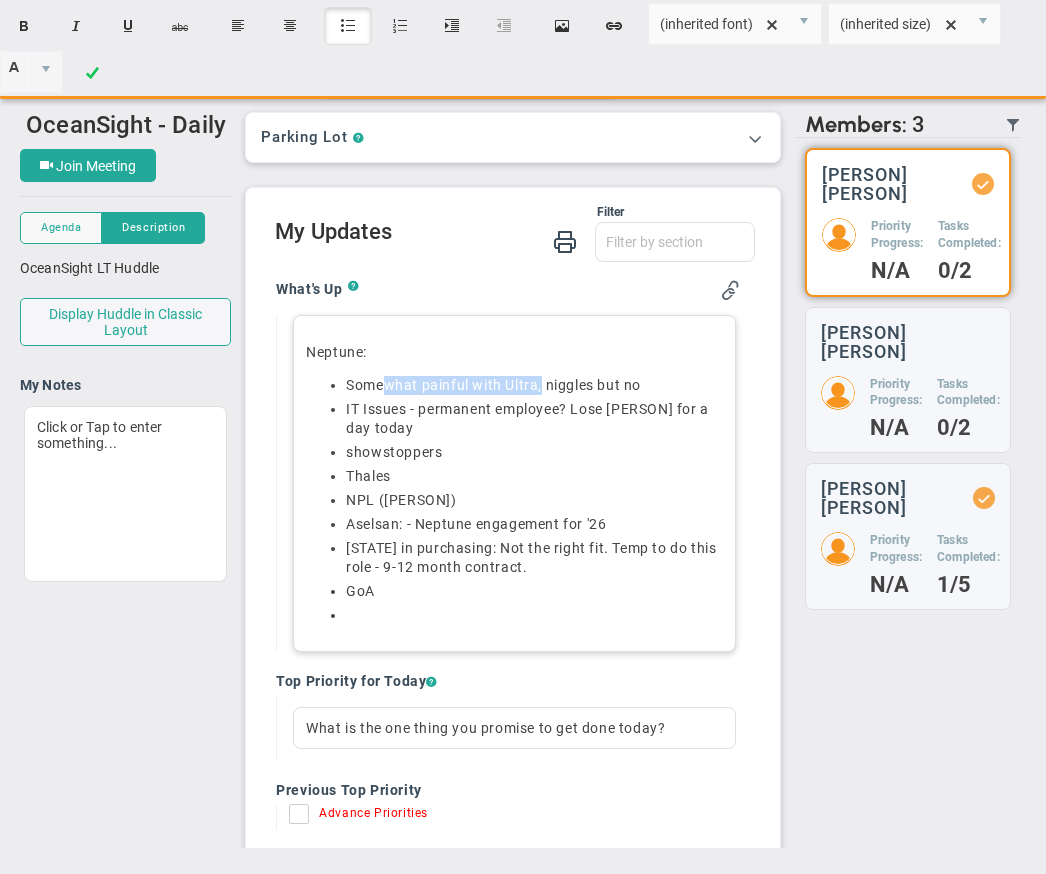 drag, startPoint x: 386, startPoint y: 388, endPoint x: 541, endPoint y: 387, distance: 155.00322 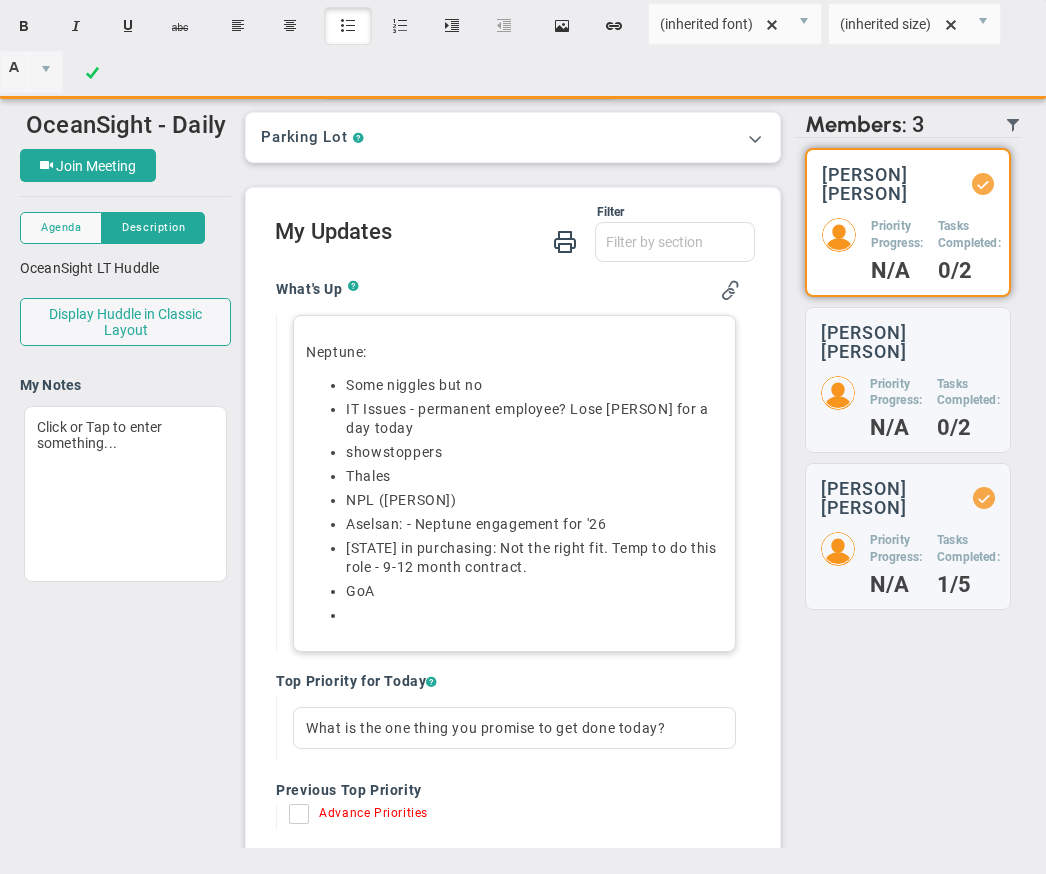 click on "﻿﻿Some niggles but no" at bounding box center [534, 385] 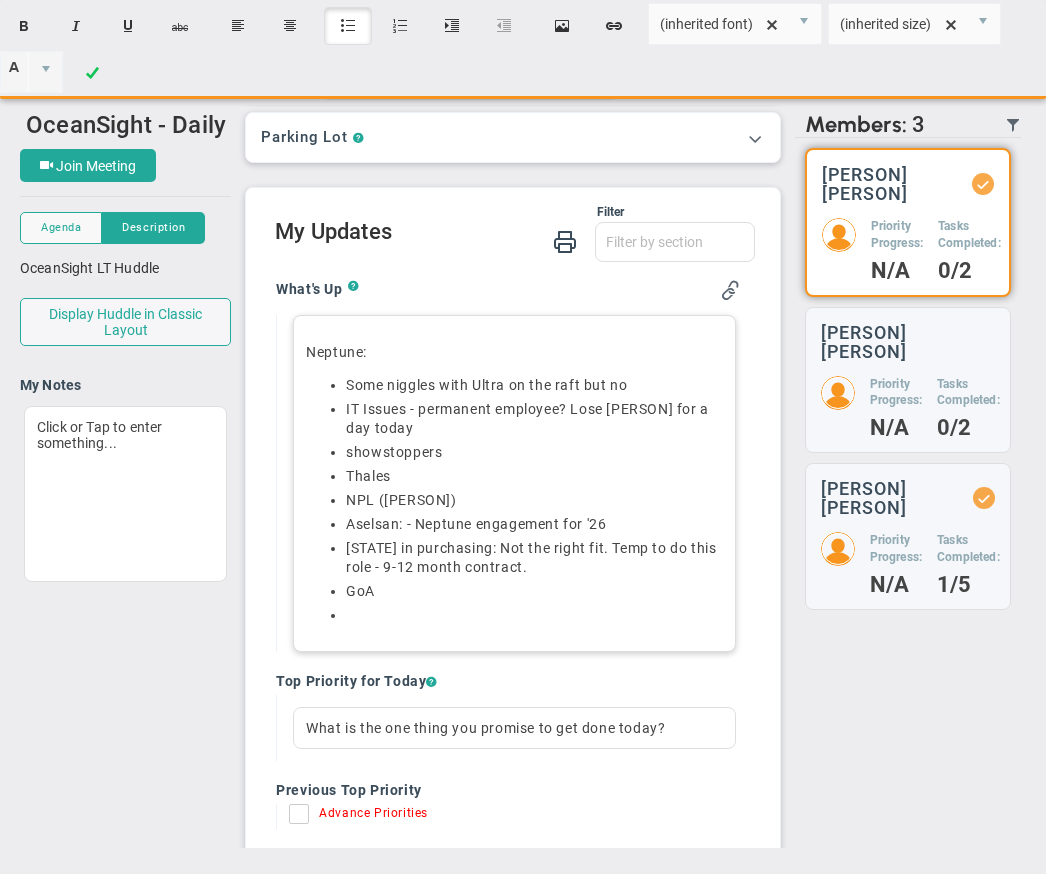 click on "﻿﻿Some niggles with Ultra on the raft but no" at bounding box center (534, 385) 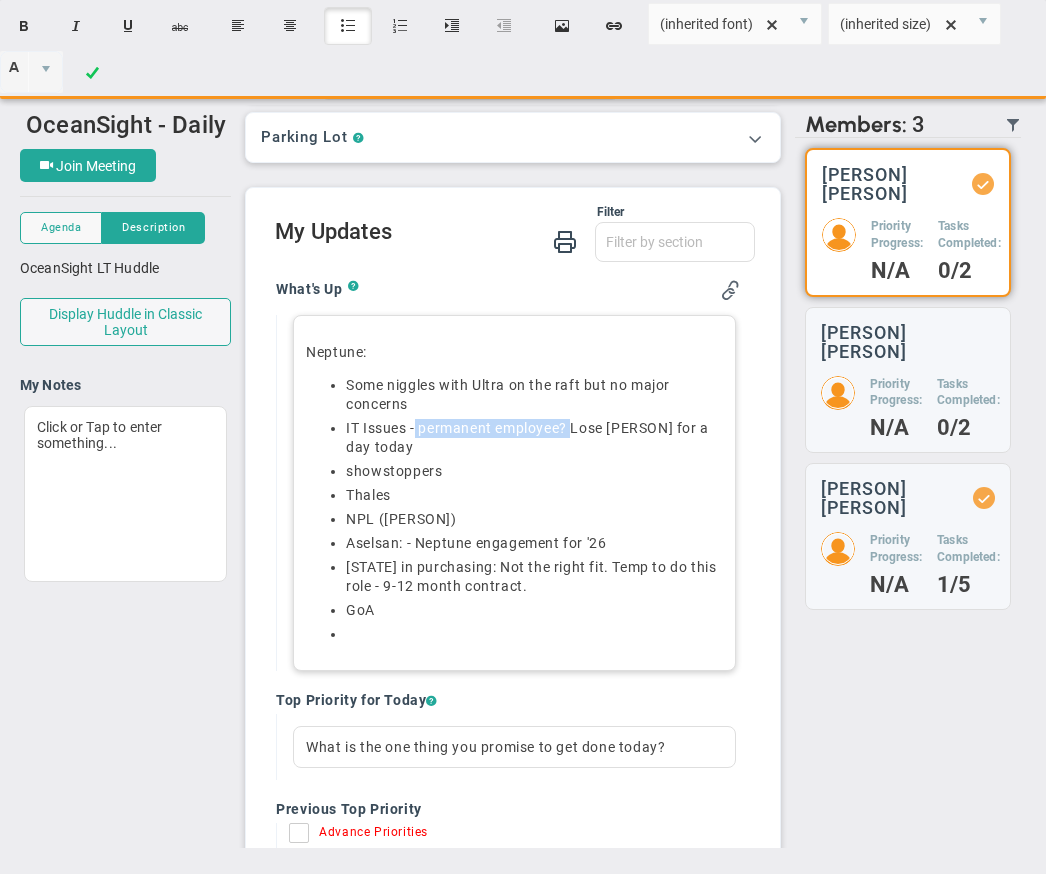 drag, startPoint x: 416, startPoint y: 428, endPoint x: 573, endPoint y: 428, distance: 157 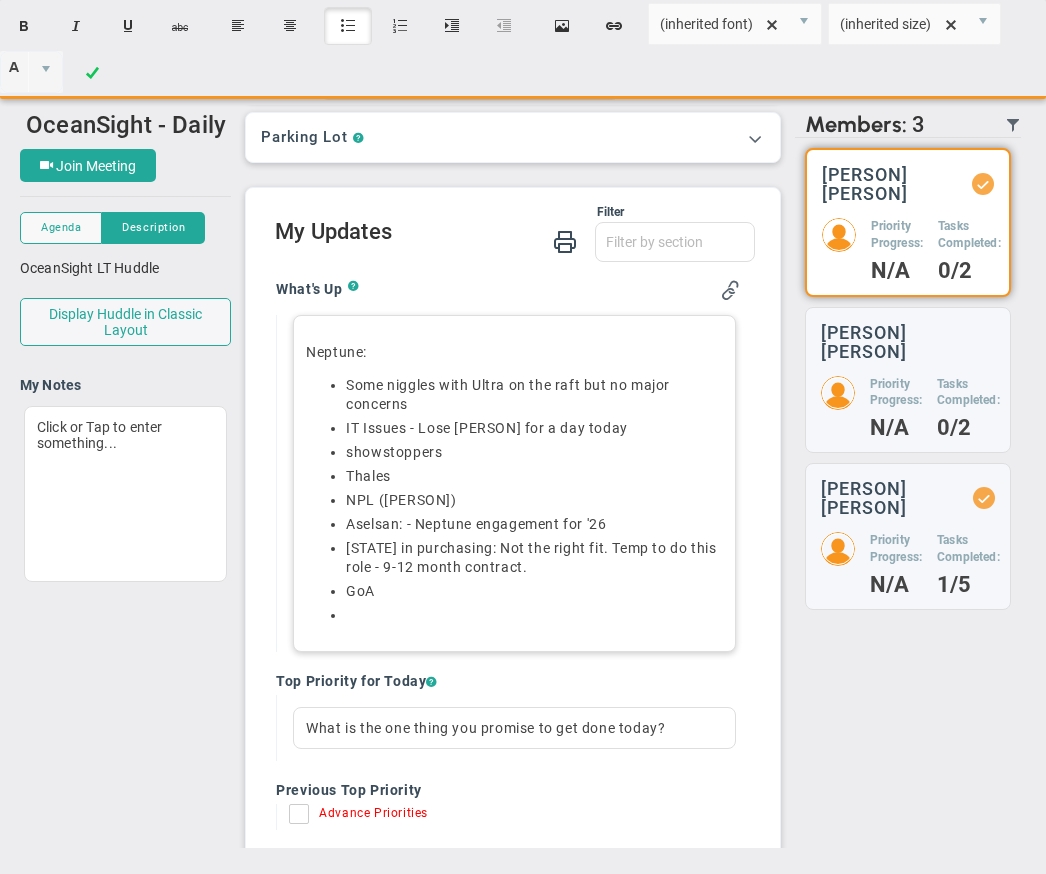 click on "IT Issues - Lose [PERSON] for a day today" at bounding box center [534, 428] 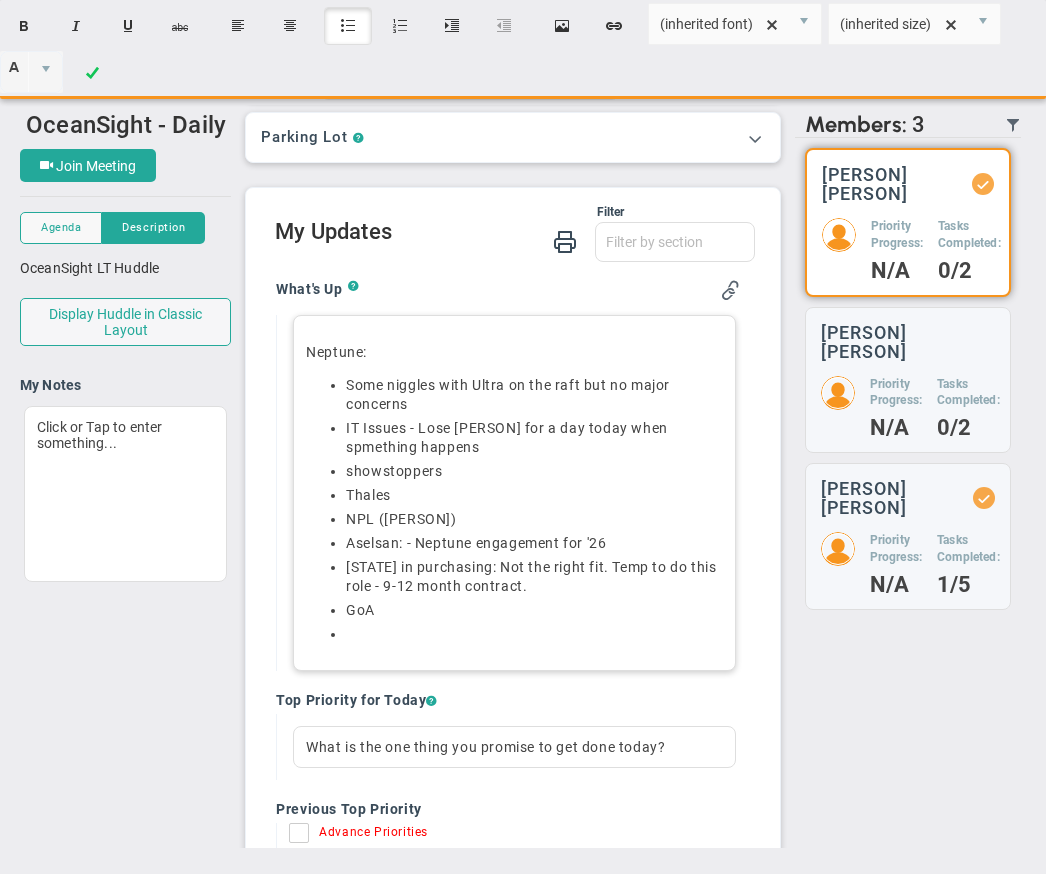 click on "IT Issues - Lose [PERSON] for a day today when spmething happens" at bounding box center (534, 438) 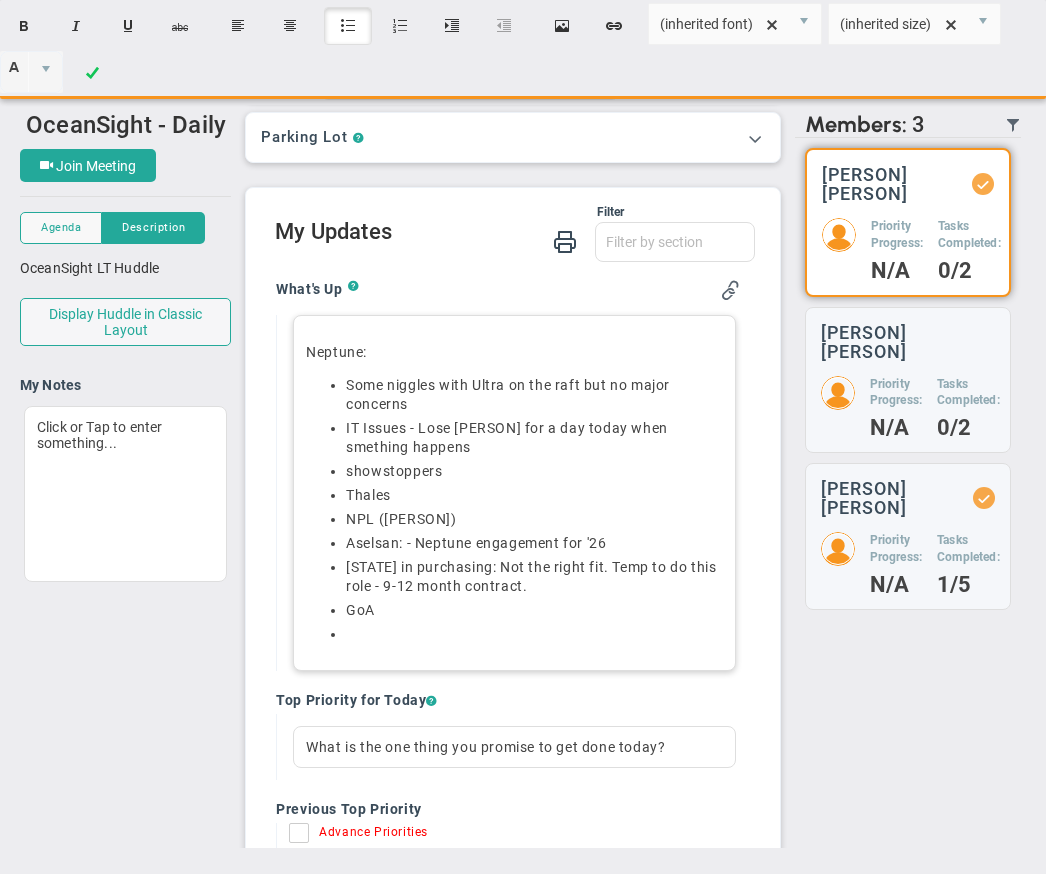 click on "IT Issues - Lose [PERSON] for a day today when smething happens" at bounding box center (534, 438) 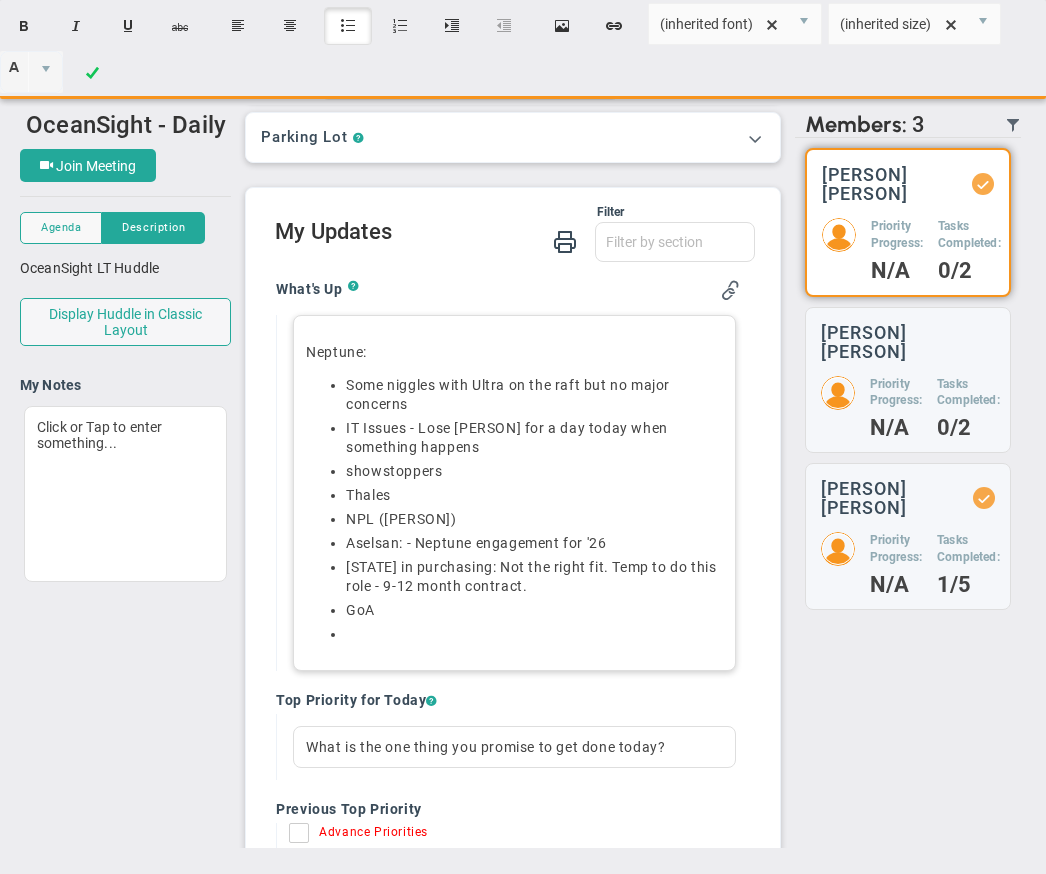 click on "IT Issues - Lose [PERSON] for a day today when something happens" at bounding box center [534, 438] 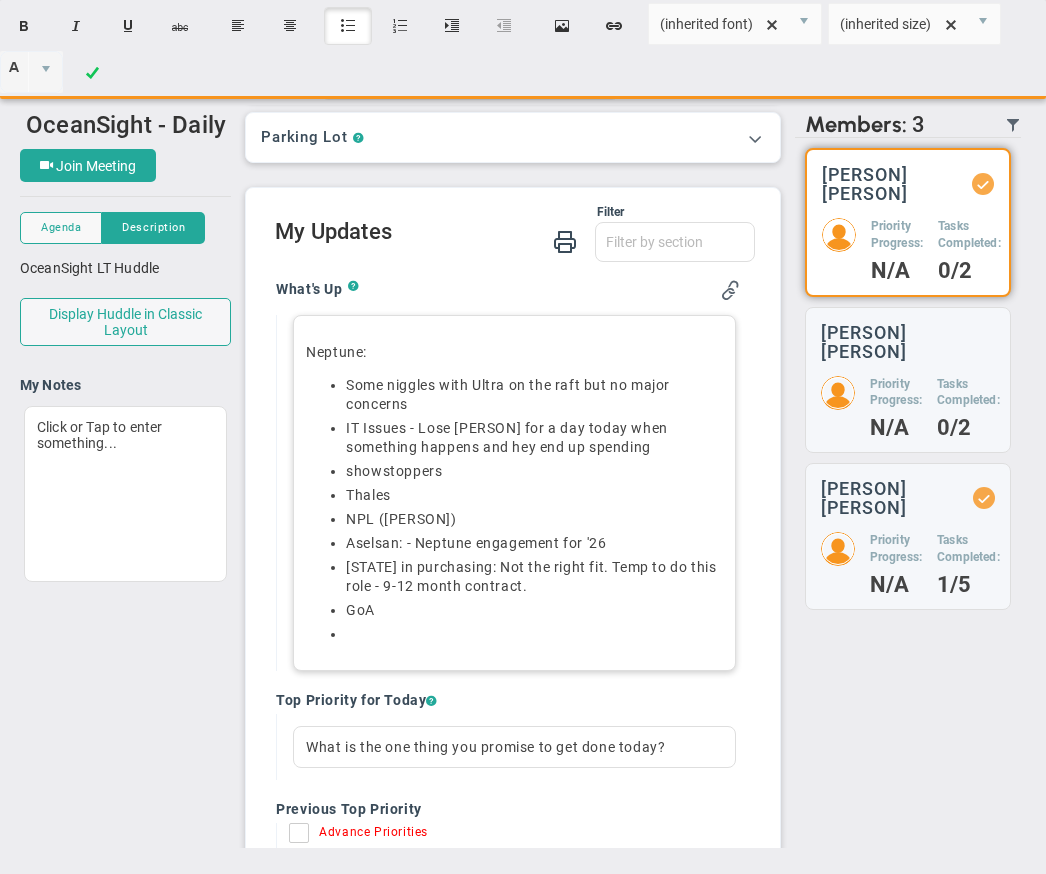 click on "IT Issues - Lose [PERSON] for a day today when something happens and hey end up spending" at bounding box center [534, 438] 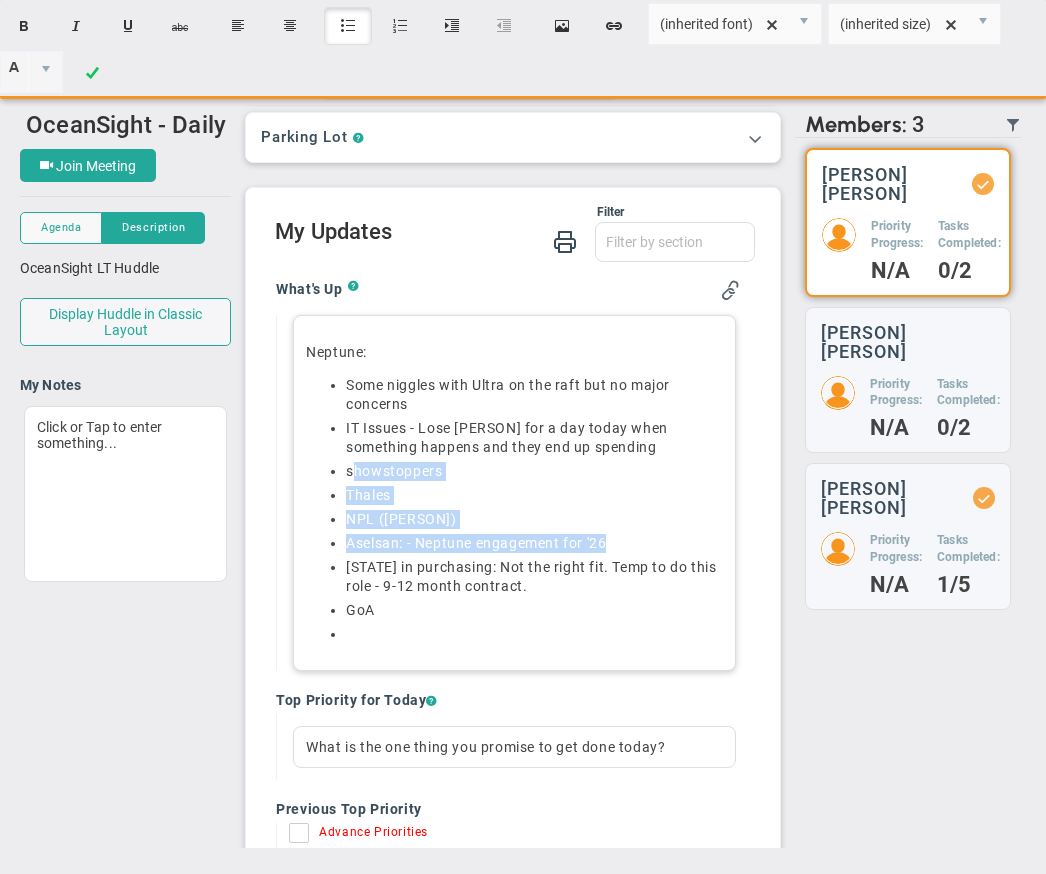 drag, startPoint x: 355, startPoint y: 472, endPoint x: 648, endPoint y: 540, distance: 300.7873 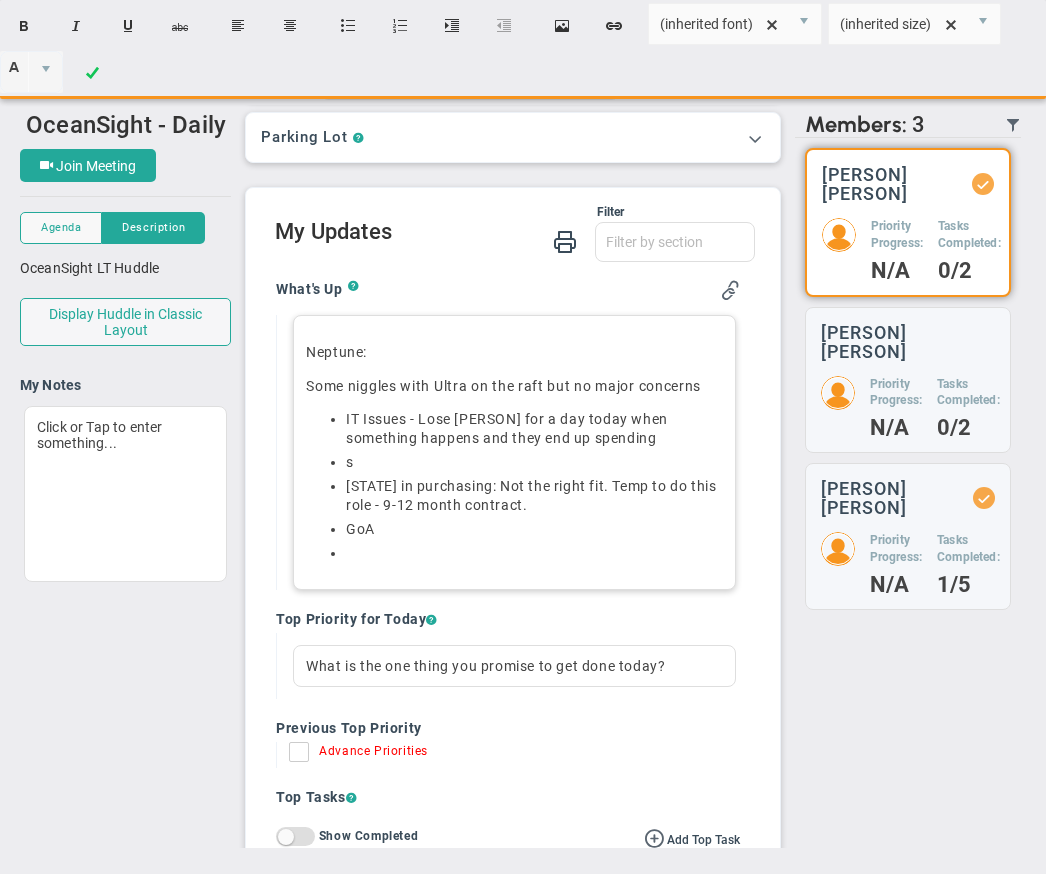 click on "s ﻿" at bounding box center (534, 462) 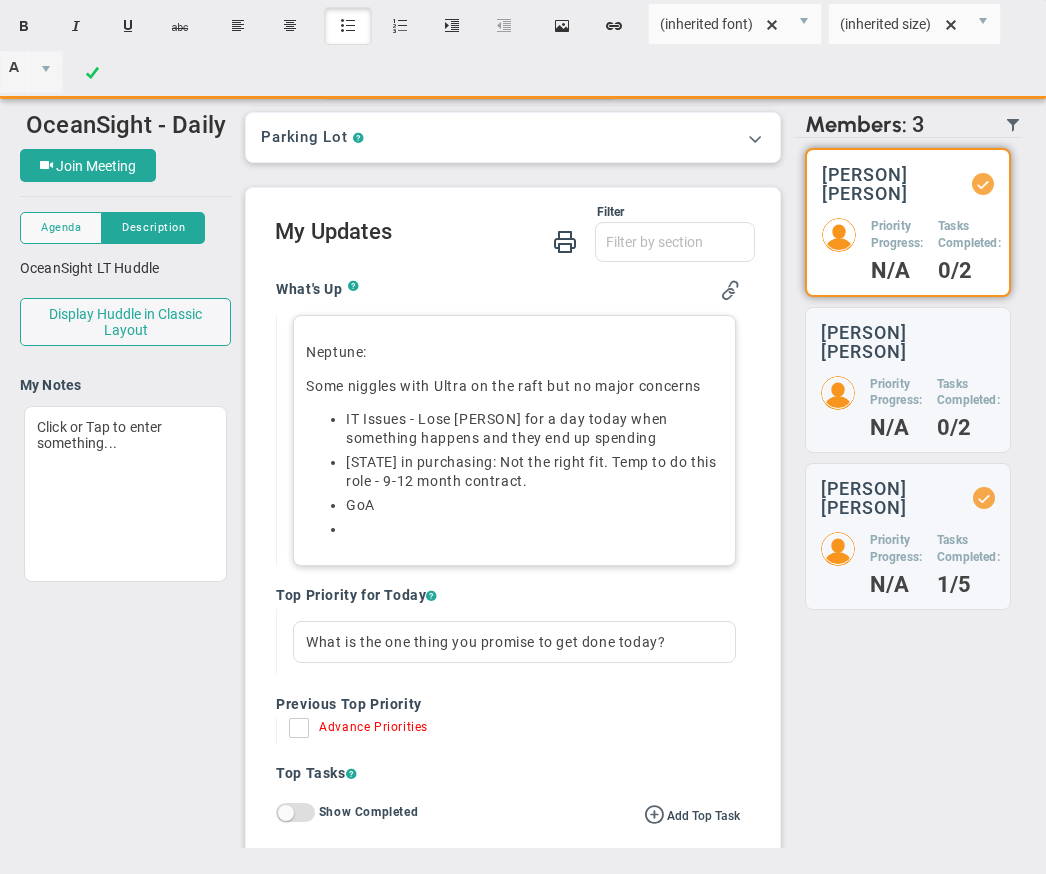 click on "Neptune: ﻿﻿Some niggles with Ultra on the raft but no major concerns IT Issues - Lose [PERSON] for a day today when something happens and they end up spending  [STATE] in purchasing: Not the right fit. Temp to do this role - 9-12 month contract. GoA ﻿" at bounding box center [514, 440] 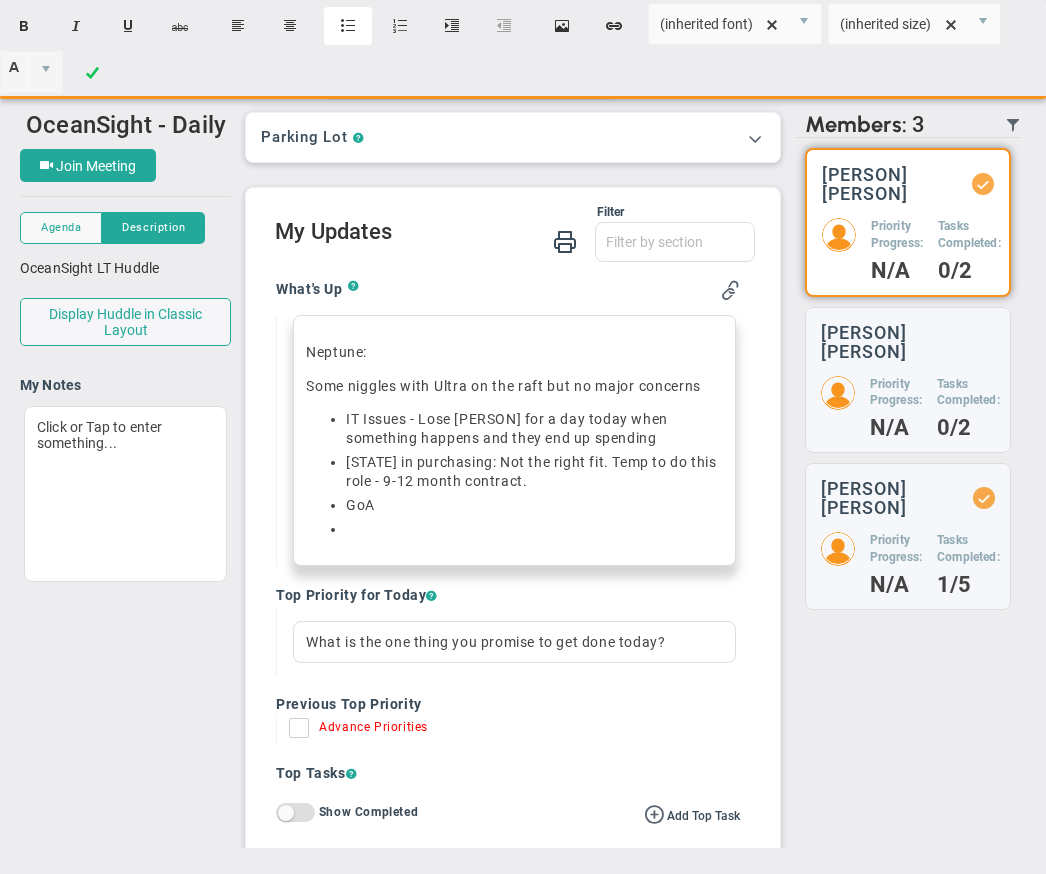 click on "Insert unordered list" at bounding box center [348, 26] 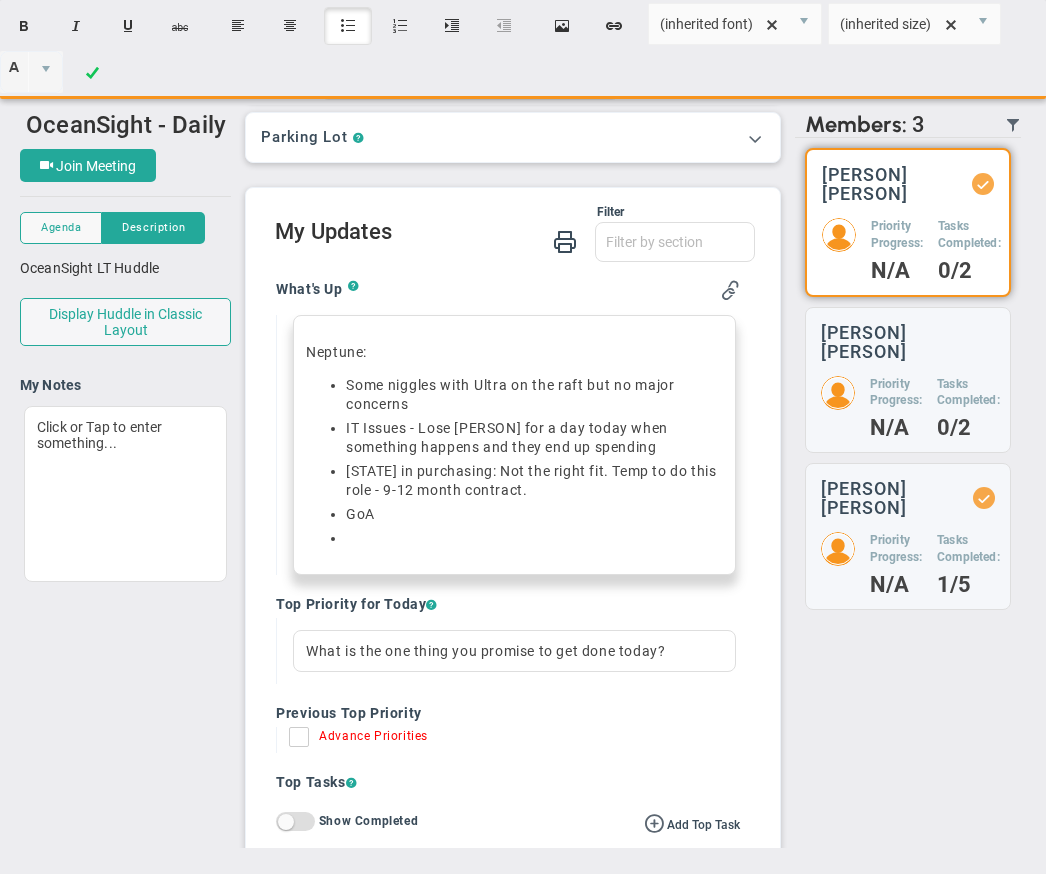 click on "[STATE] in purchasing: Not the right fit. Temp to do this role - 9-12 month contract." at bounding box center [534, 481] 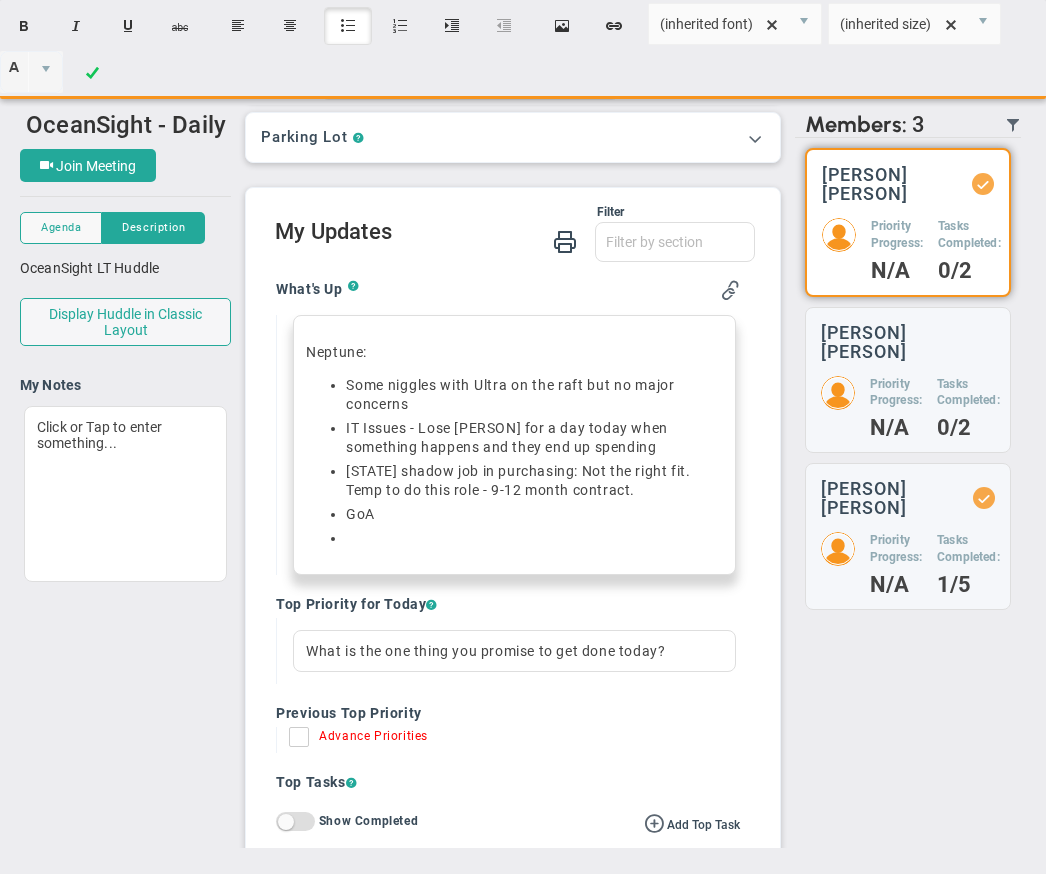 click on "[STATE] shadow job in purchasing: Not the right fit. Temp to do this role - 9-12 month contract." at bounding box center [534, 481] 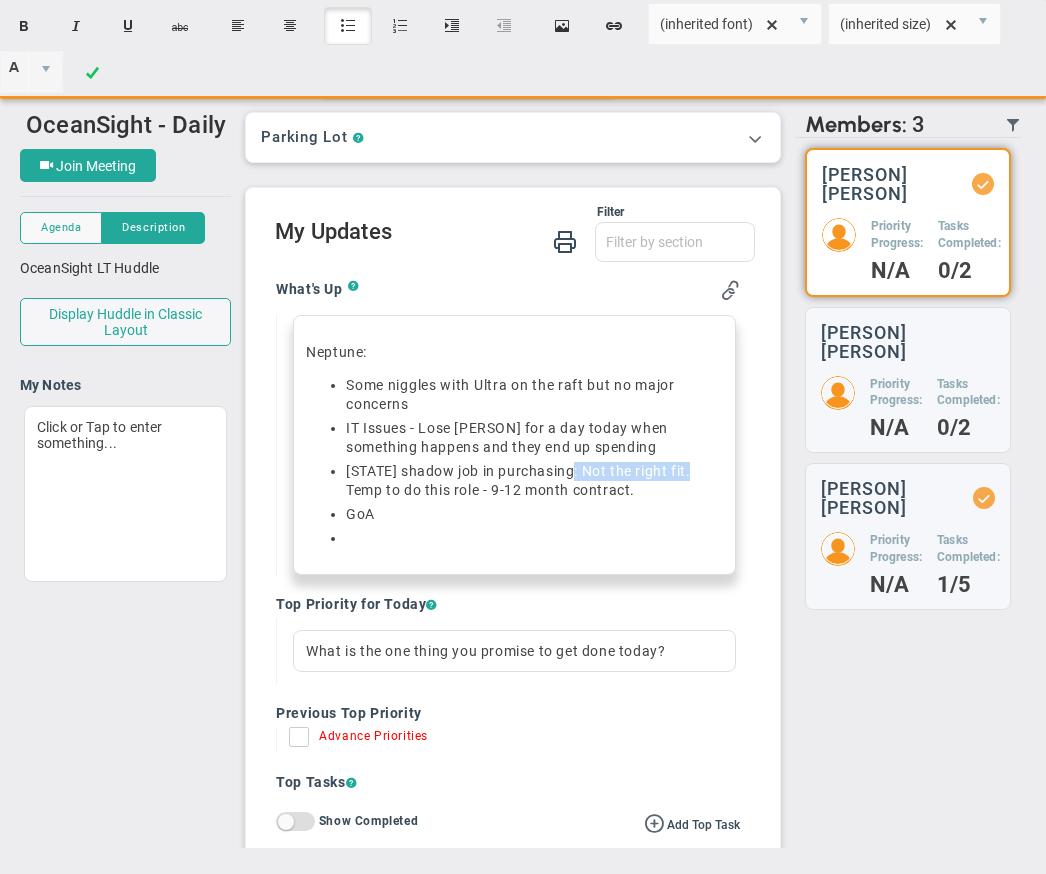 drag, startPoint x: 573, startPoint y: 469, endPoint x: 691, endPoint y: 471, distance: 118.016945 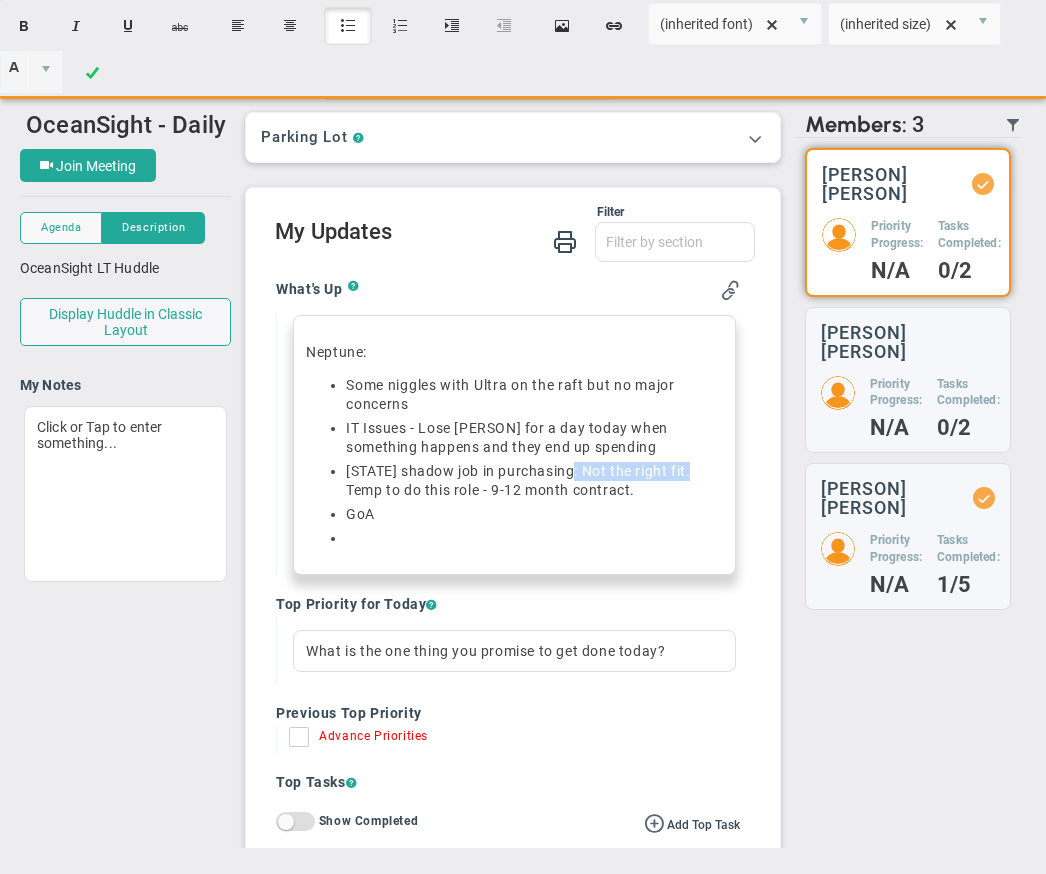 click on "[STATE] shadow job in purchasing: Not the right fit. Temp to do this role - 9-12 month contract." at bounding box center (534, 481) 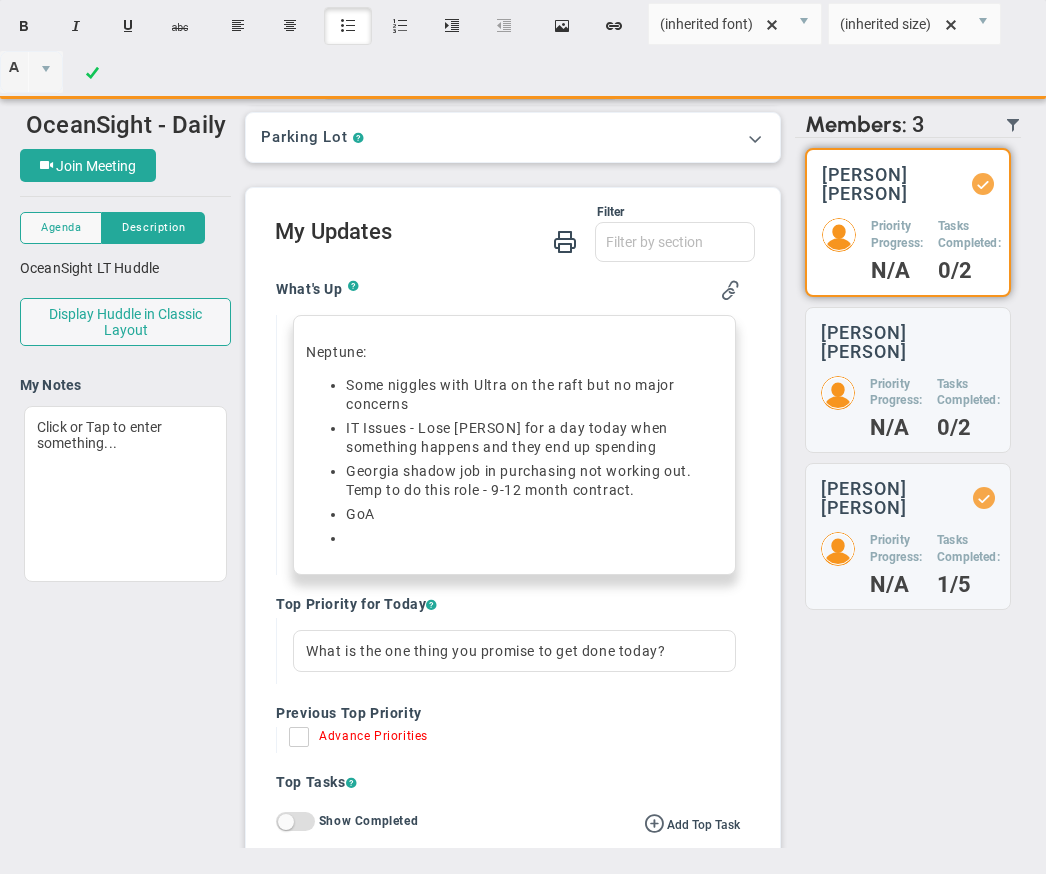 click on "Georgia shadow job in purchasing not working out. Temp to do this role - 9-12 month contract." at bounding box center [534, 481] 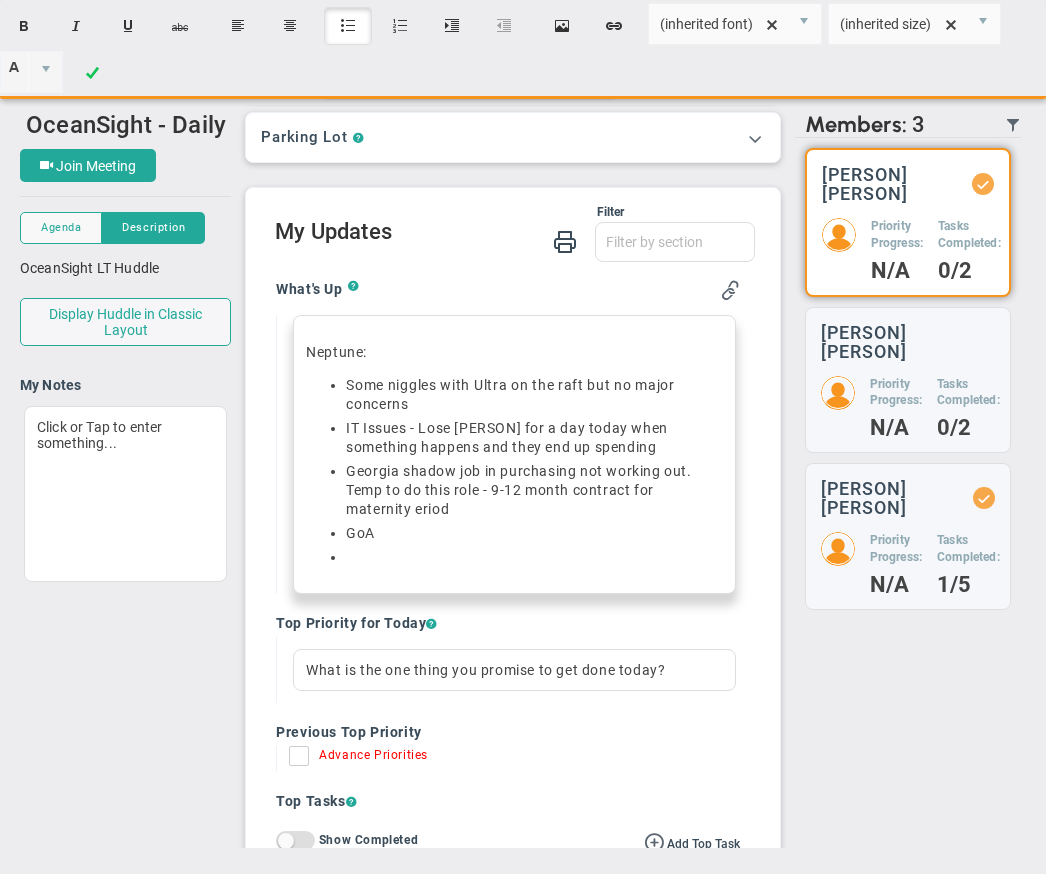 click on "Georgia shadow job in purchasing not working out. Temp to do this role - 9-12 month contract for maternity eriod" at bounding box center (534, 490) 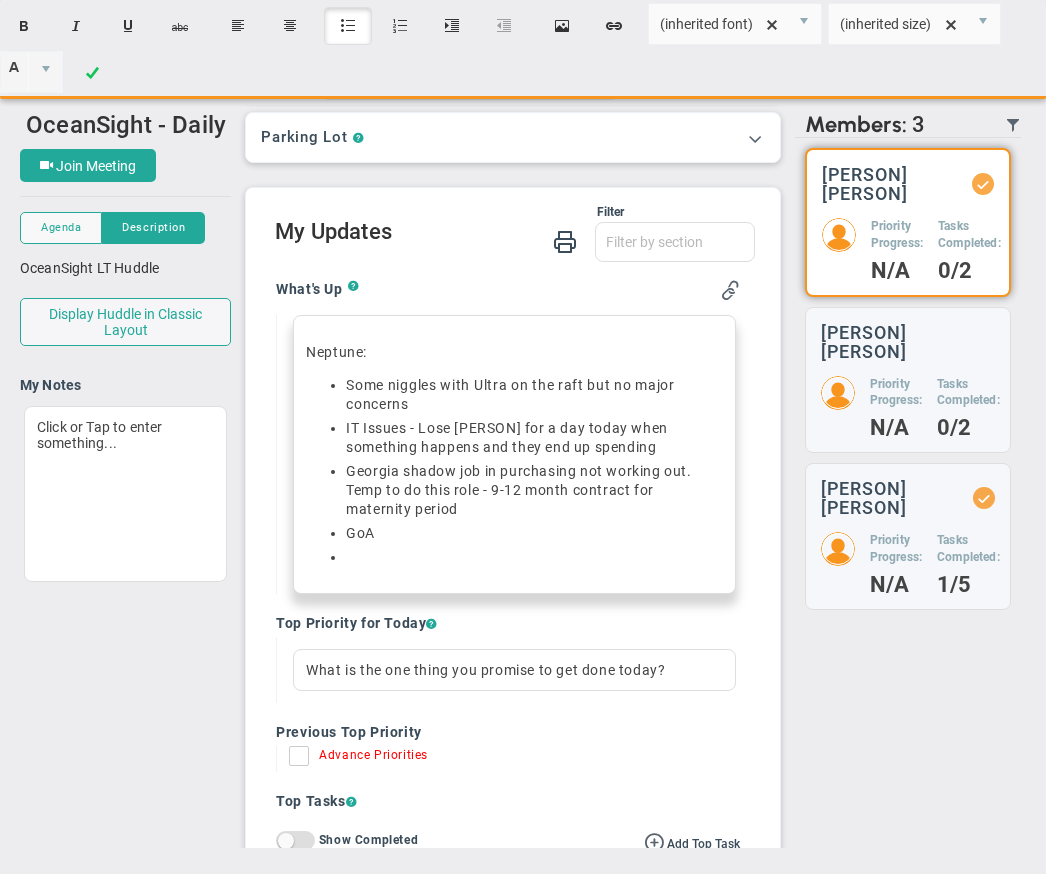 click on "Georgia shadow job in purchasing not working out. Temp to do this role - 9-12 month contract for maternity period" at bounding box center (534, 490) 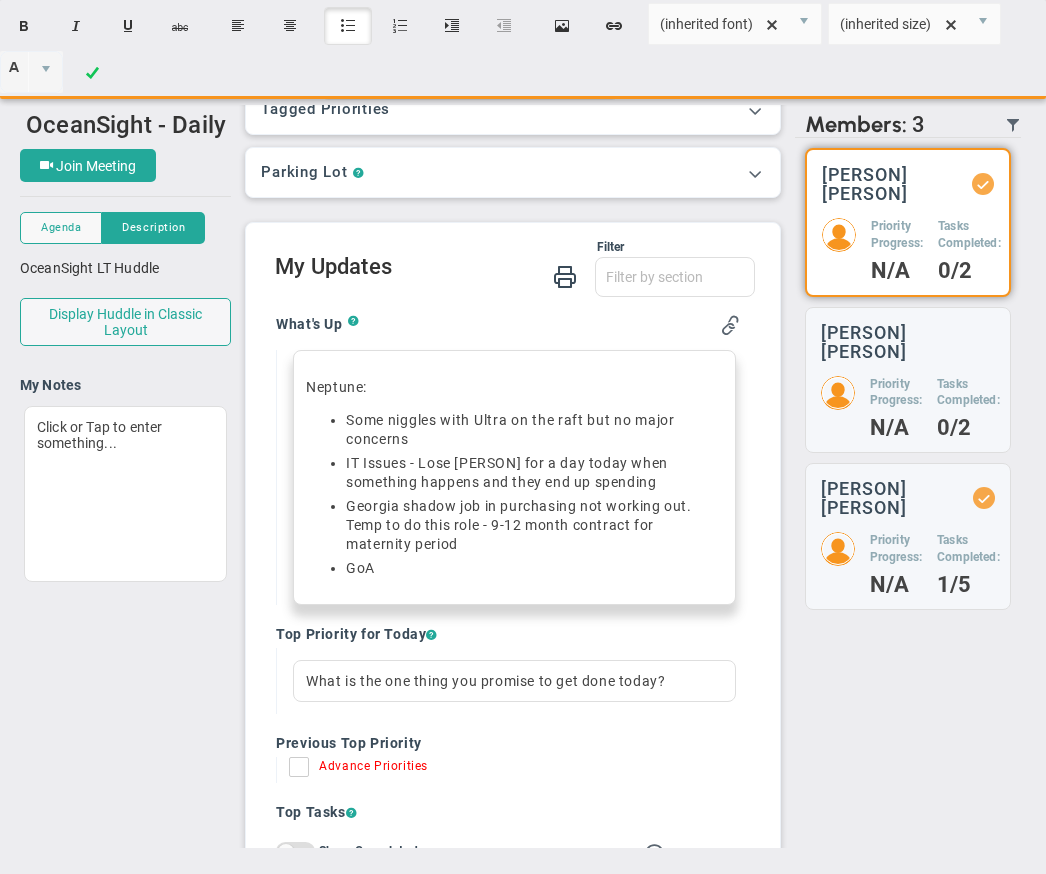 scroll, scrollTop: 0, scrollLeft: 0, axis: both 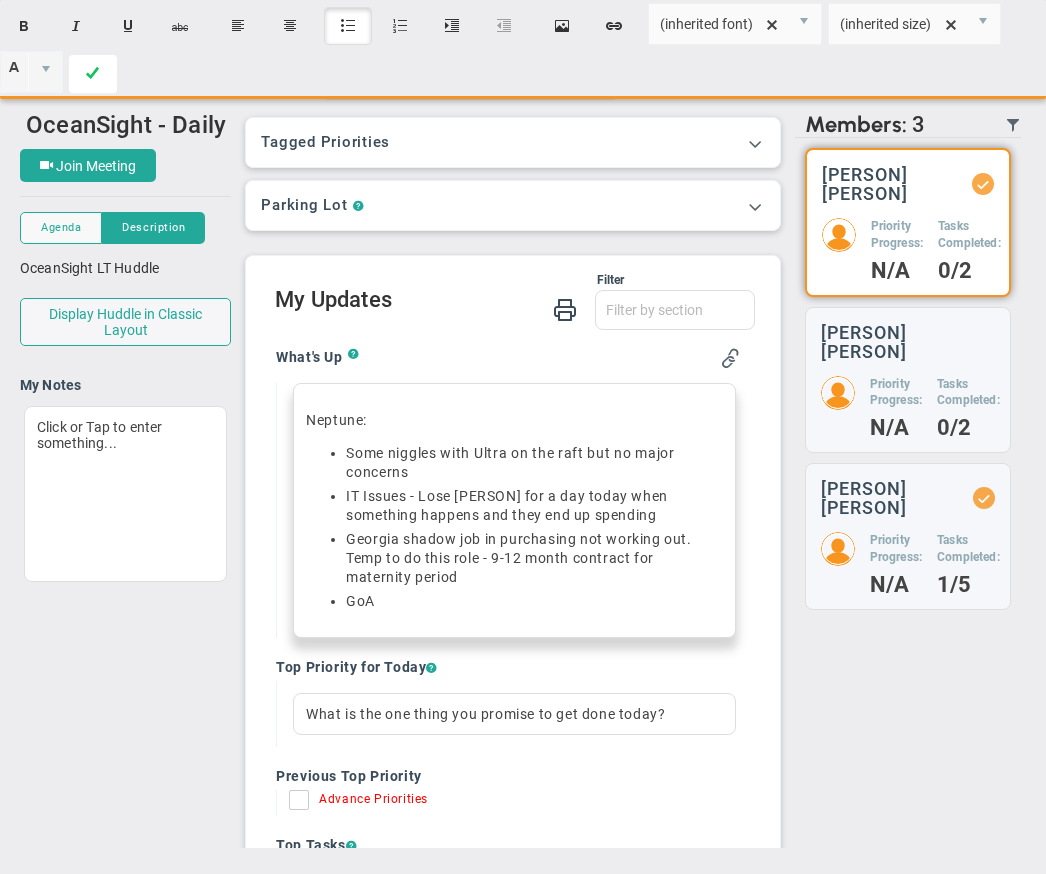 click at bounding box center [93, 74] 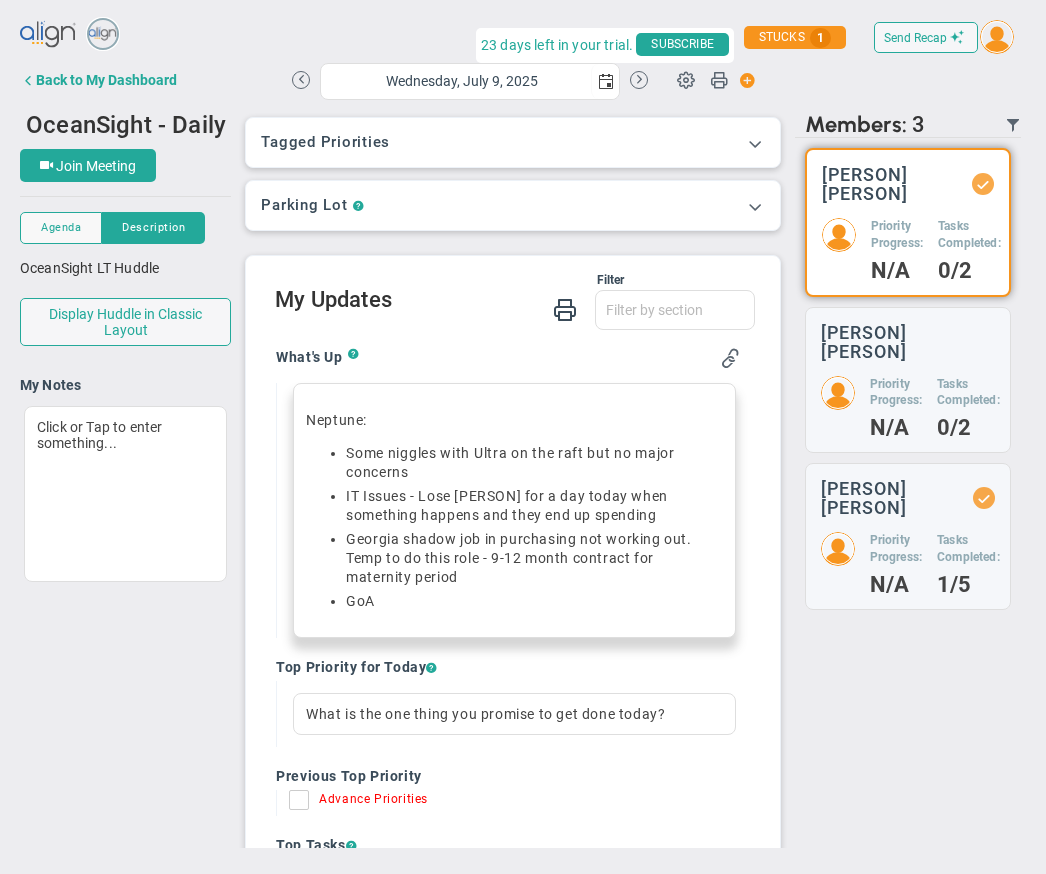 click on "GoA" at bounding box center [534, 601] 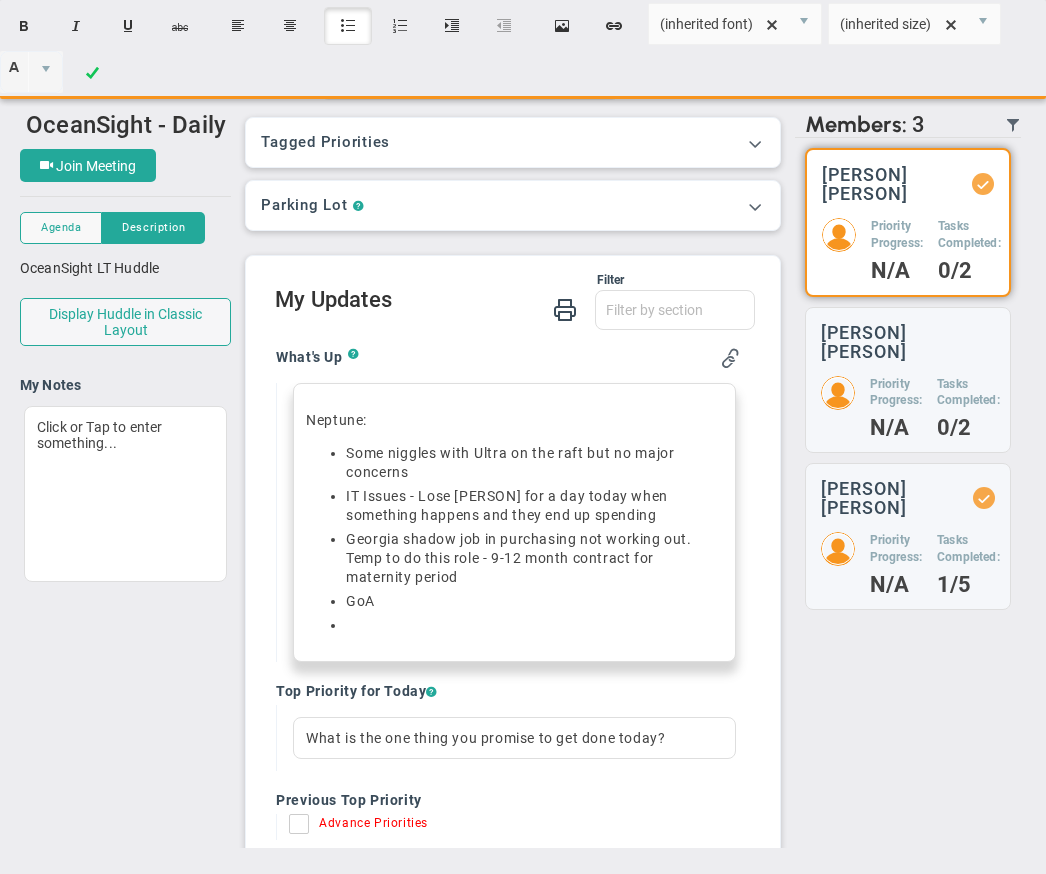 click on "Insert unordered list" at bounding box center (348, 26) 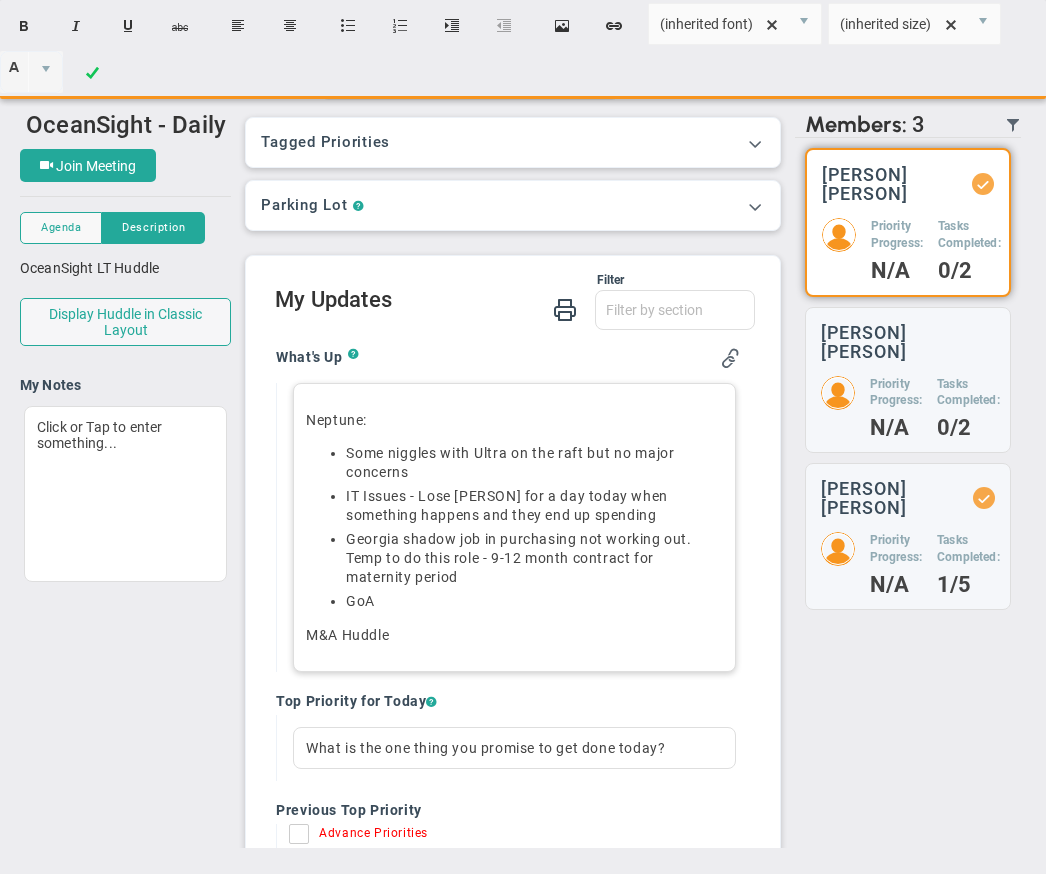 click on "﻿M&A Huddle﻿" at bounding box center (514, 635) 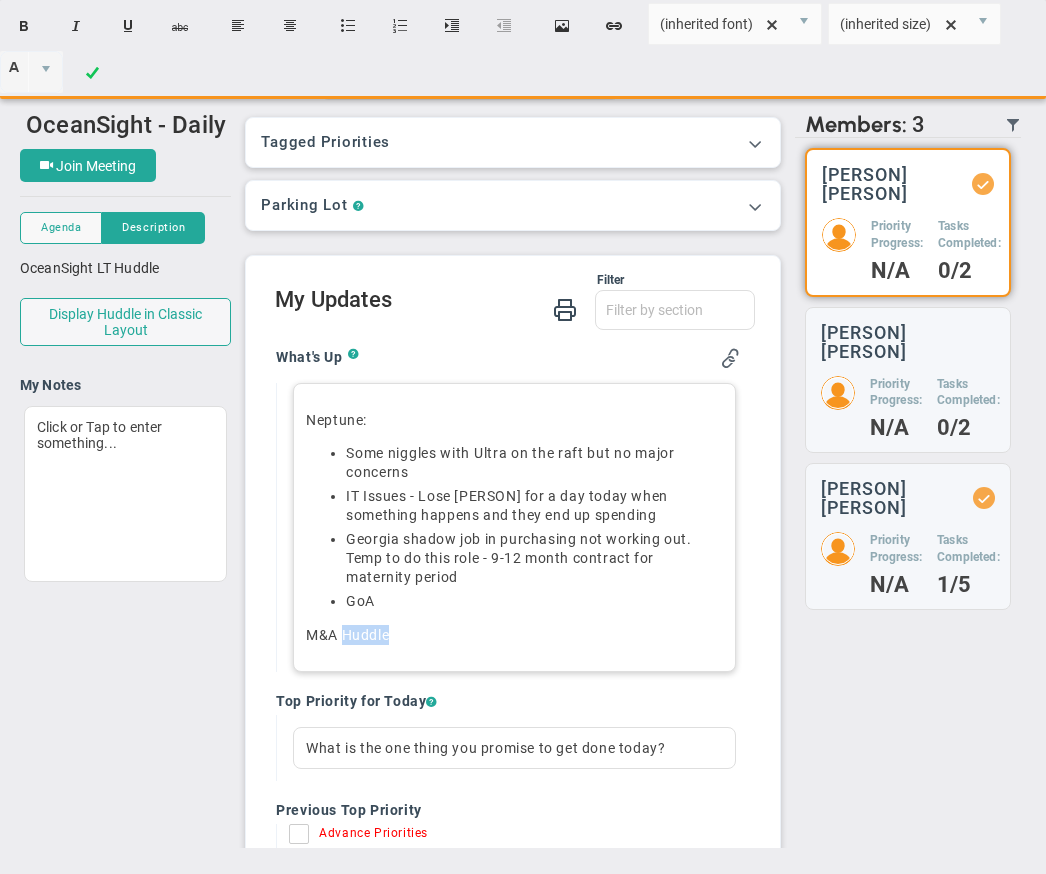 click on "﻿M&A Huddle﻿" at bounding box center (514, 635) 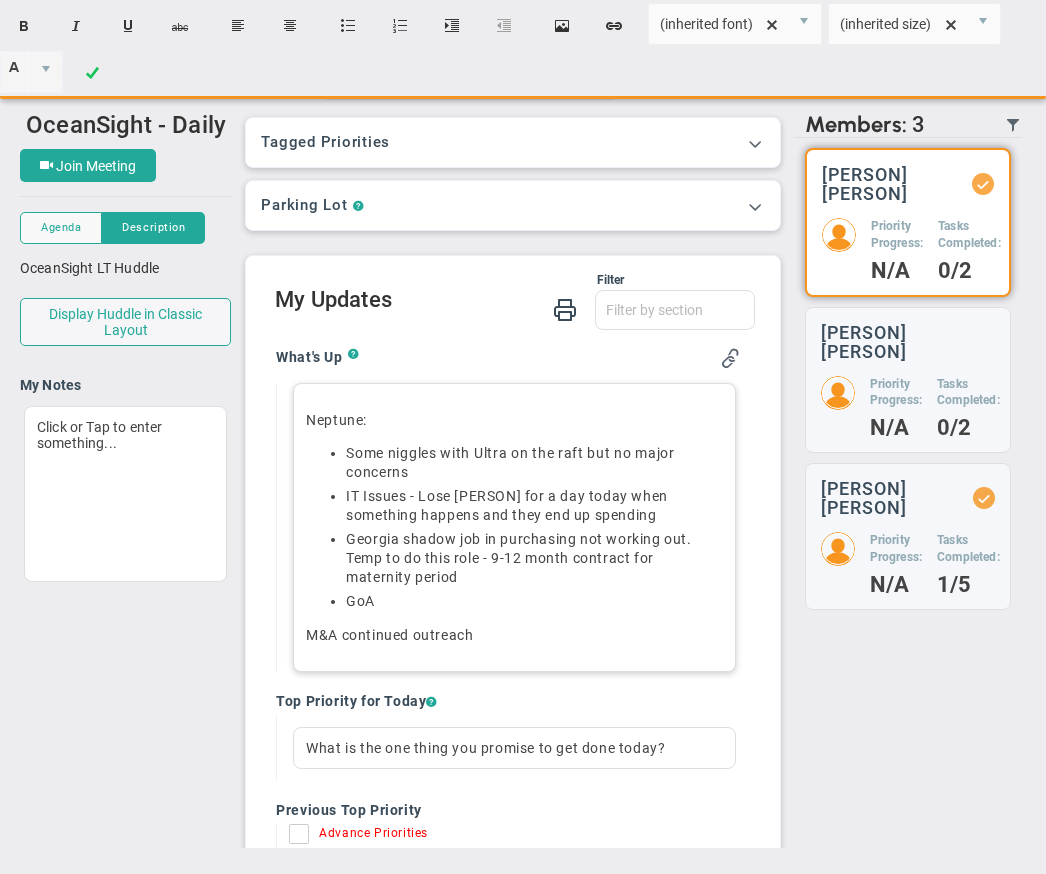 click on "Neptune:" at bounding box center [514, 420] 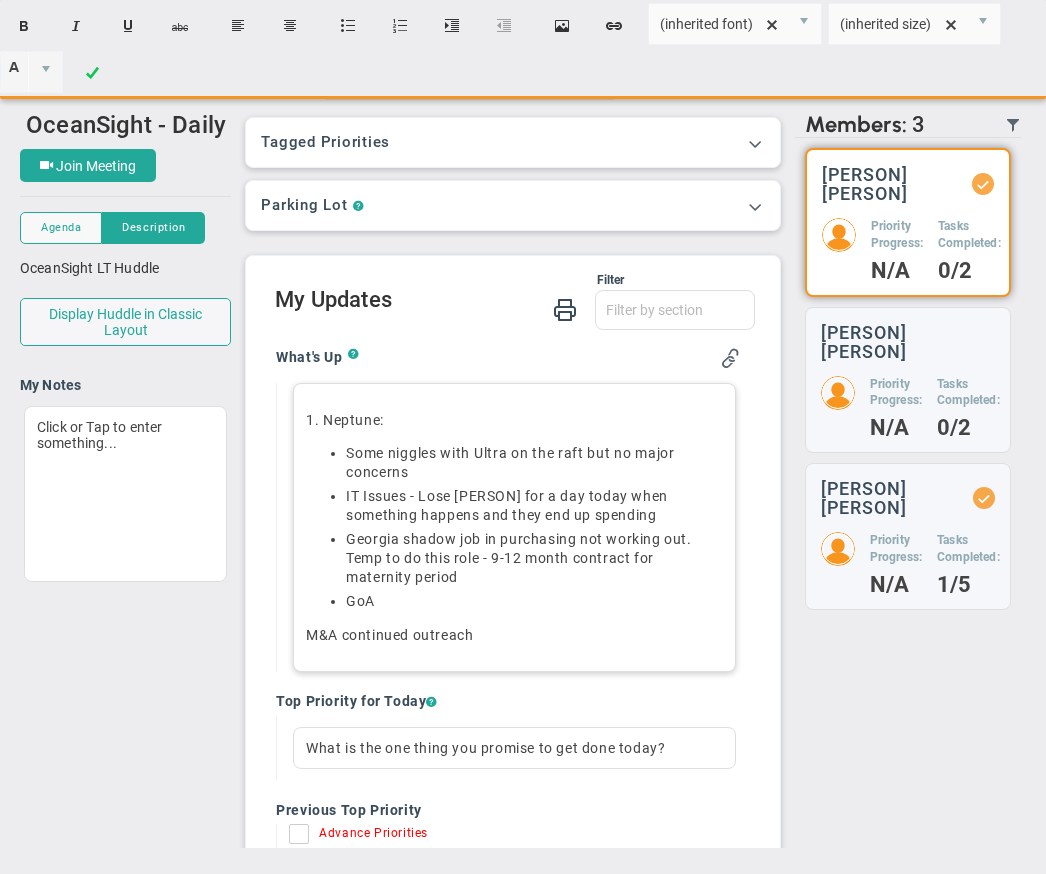 click on "﻿M&A continued outreach" at bounding box center (514, 635) 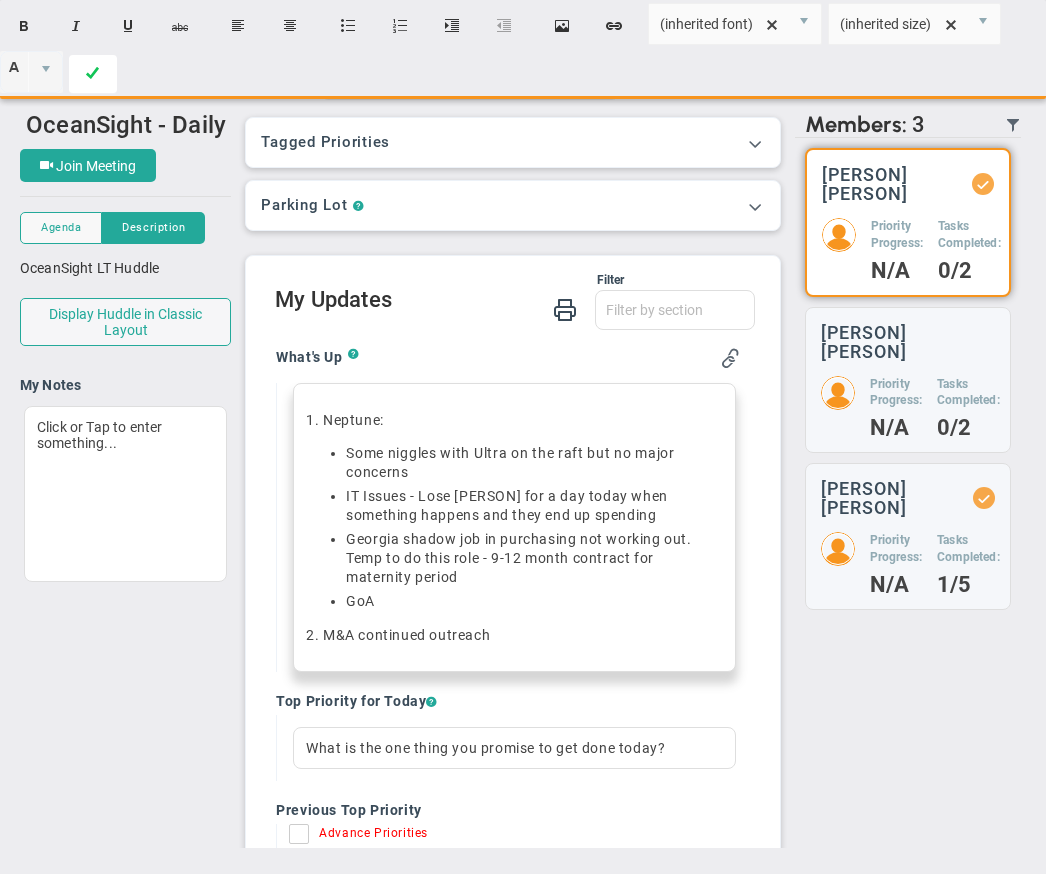 click at bounding box center [93, 74] 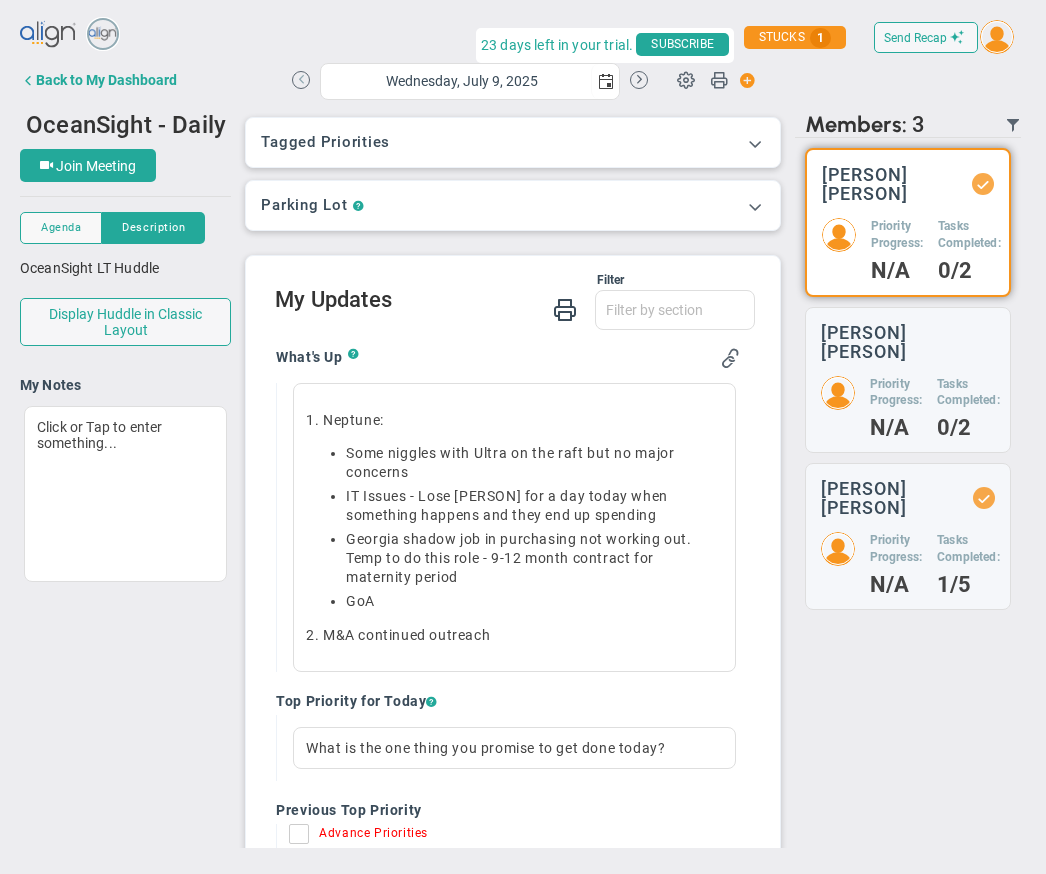 click at bounding box center (301, 80) 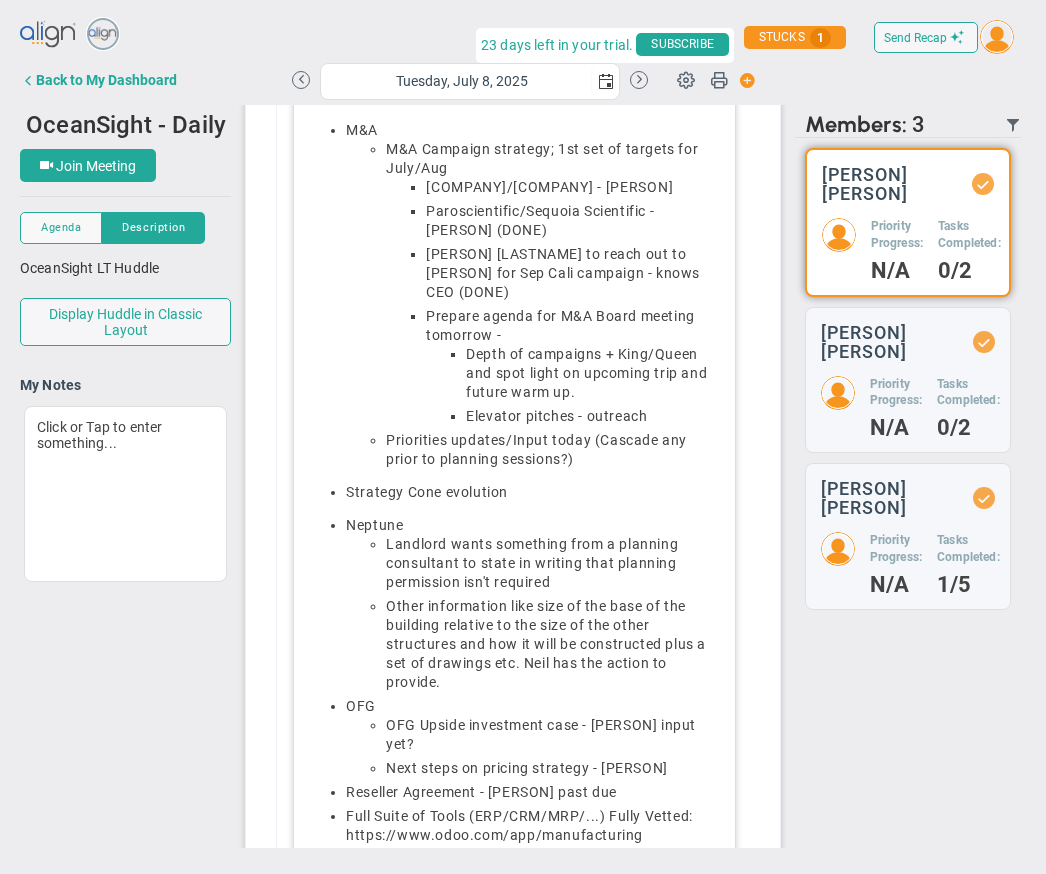 scroll, scrollTop: 255, scrollLeft: 0, axis: vertical 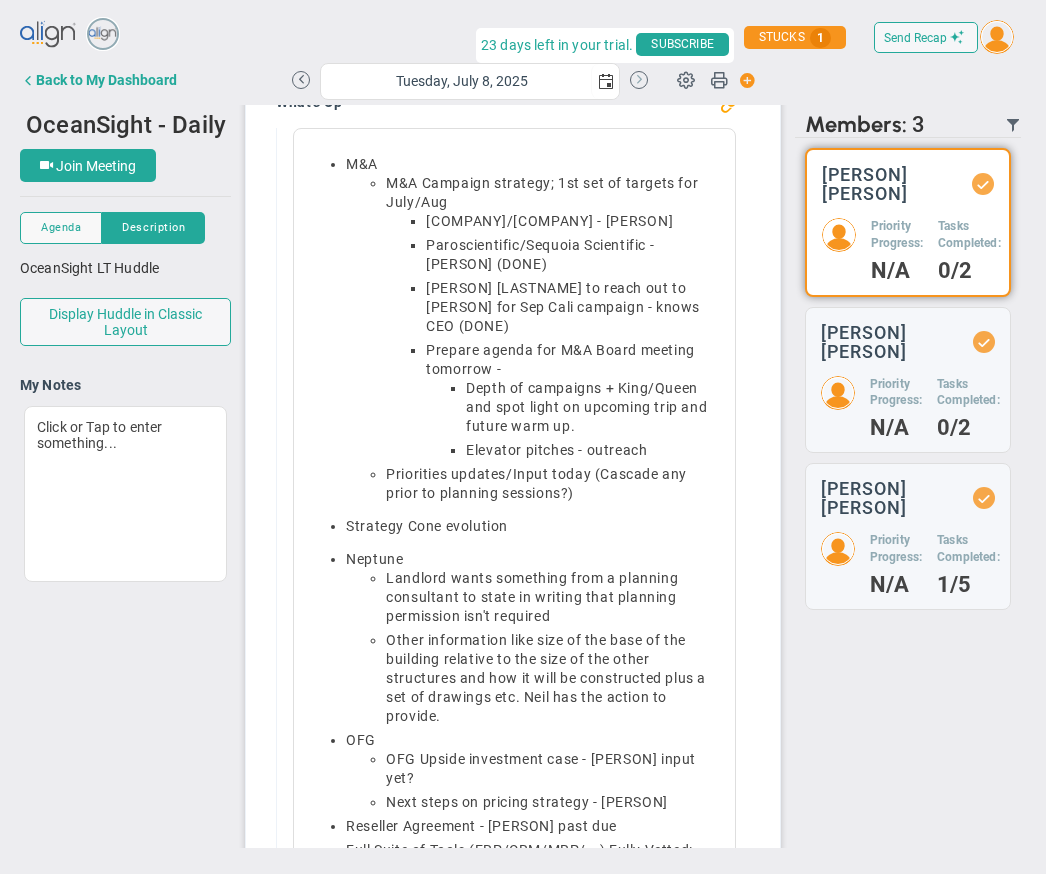 click at bounding box center [639, 80] 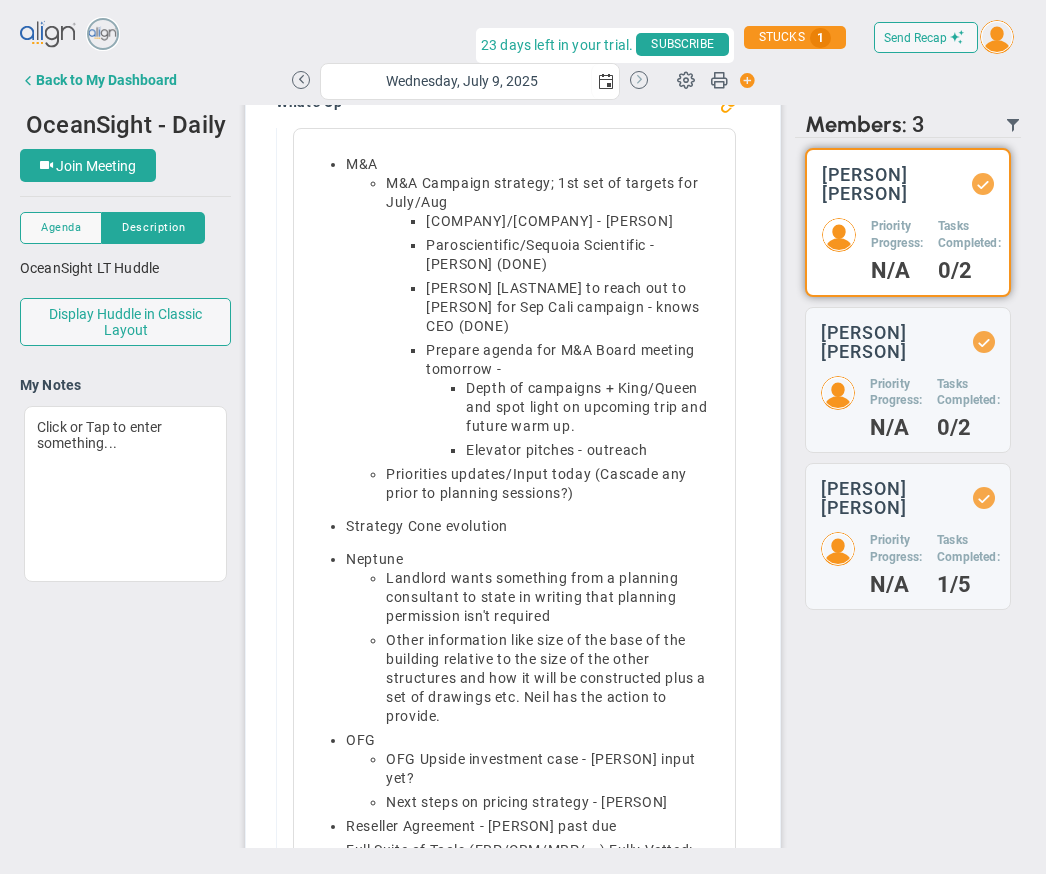 scroll, scrollTop: 0, scrollLeft: 0, axis: both 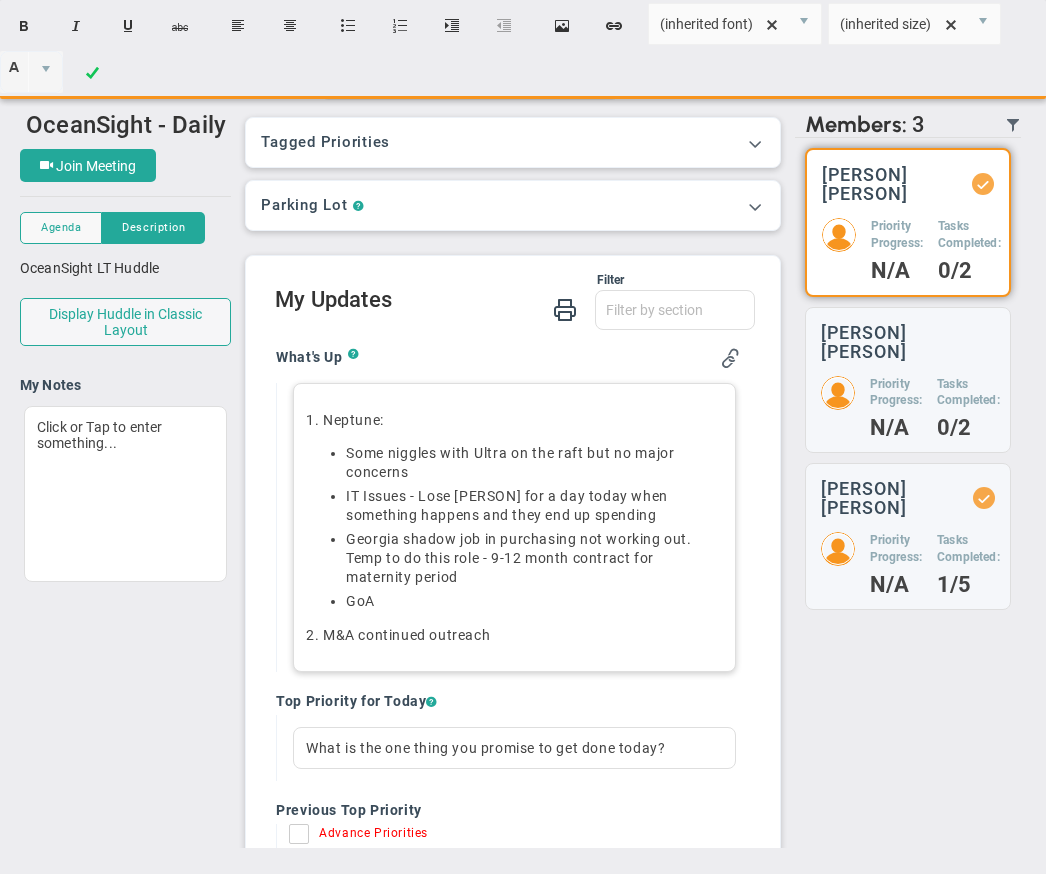 click on "2. M&A continued outreach" at bounding box center (514, 635) 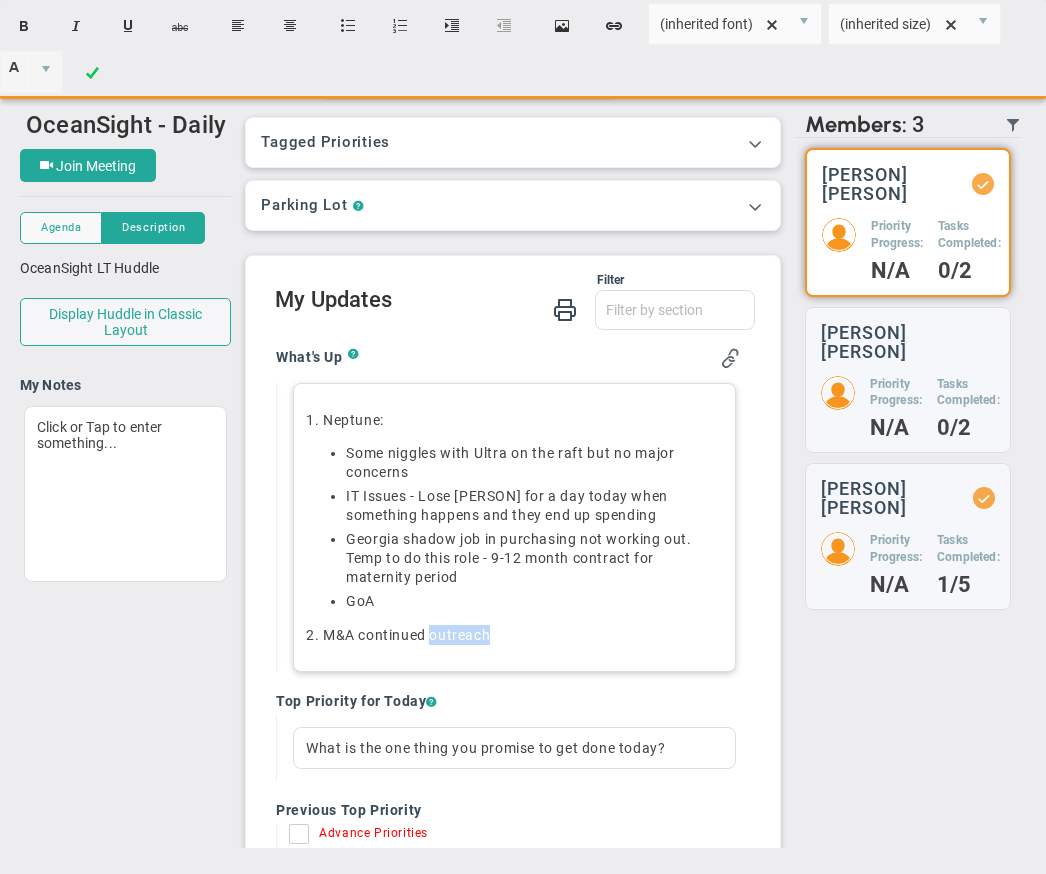 click on "2. M&A continued outreach" at bounding box center (514, 635) 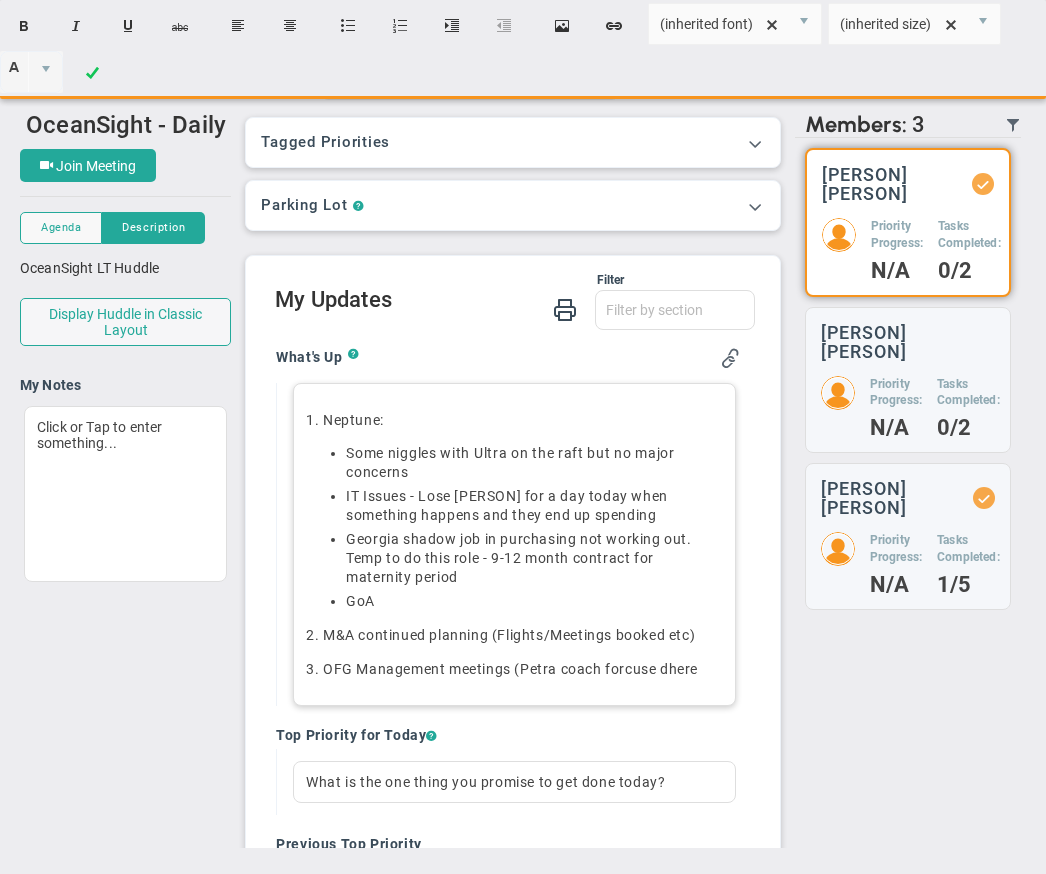 click on "3. OFG Management meetings (Petra coach forcuse dhere﻿" at bounding box center (514, 669) 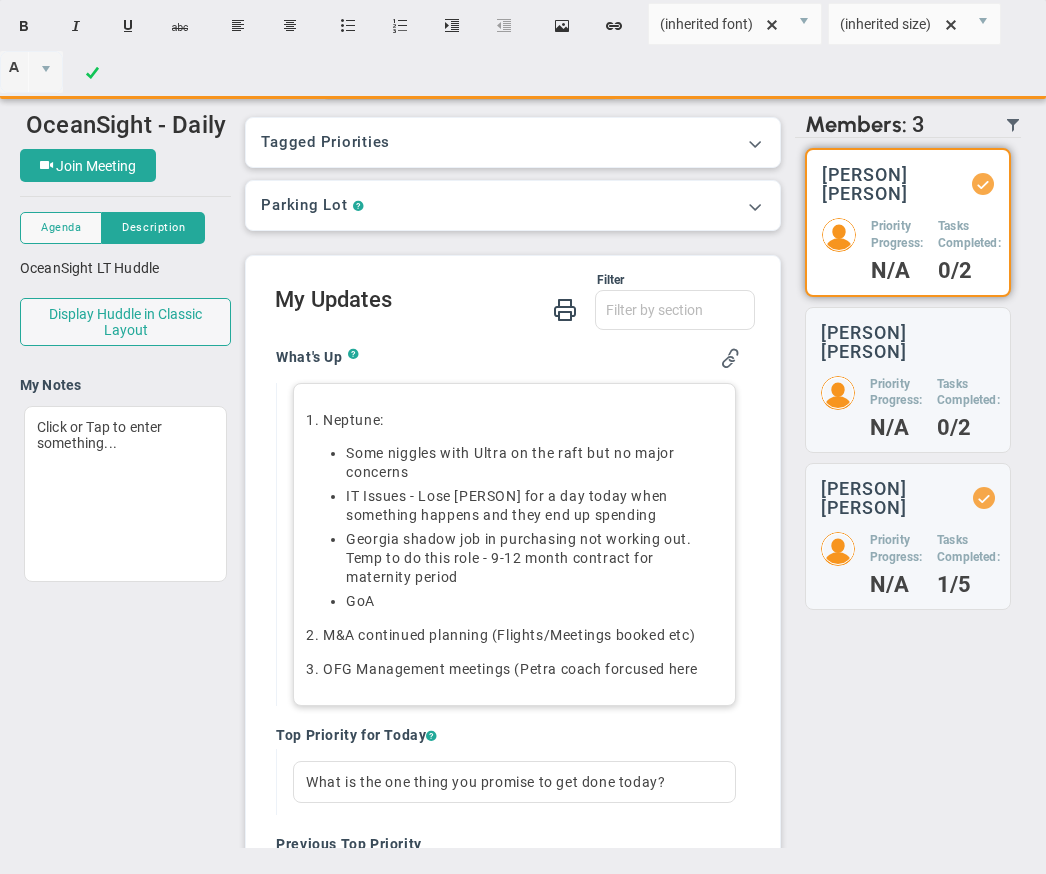 click on "3. OFG Management meetings (Petra coach forcused here﻿" at bounding box center (514, 669) 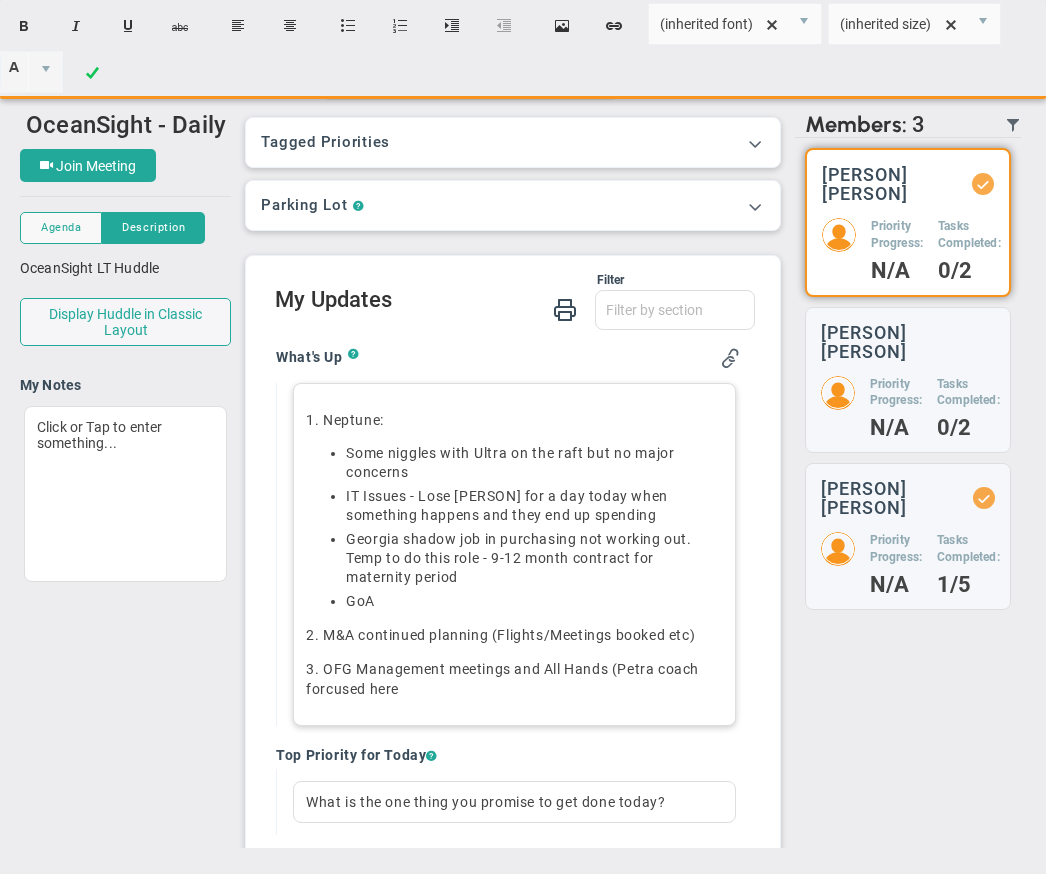 click on "OFG Management meetings and All Hands ([PERSON] coach focused here﻿" at bounding box center [514, 679] 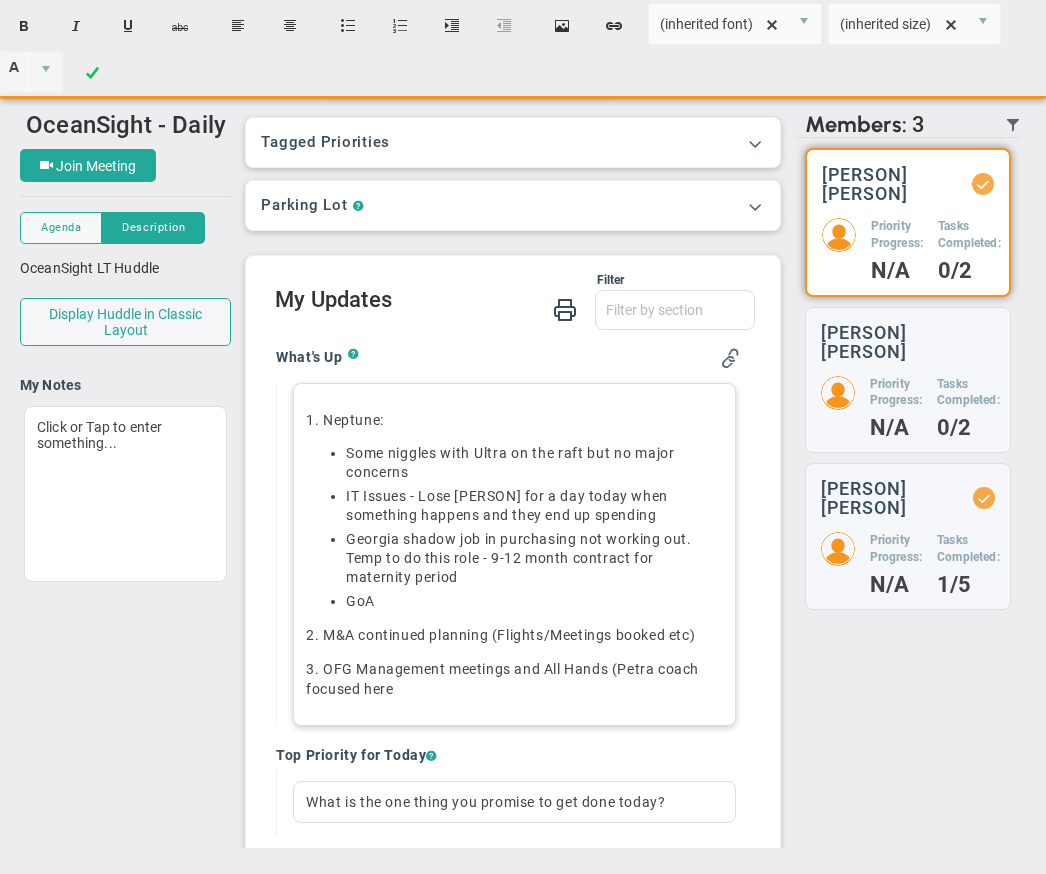 click on "OFG Management meetings and All Hands ([PERSON] coach focused here﻿" at bounding box center (514, 679) 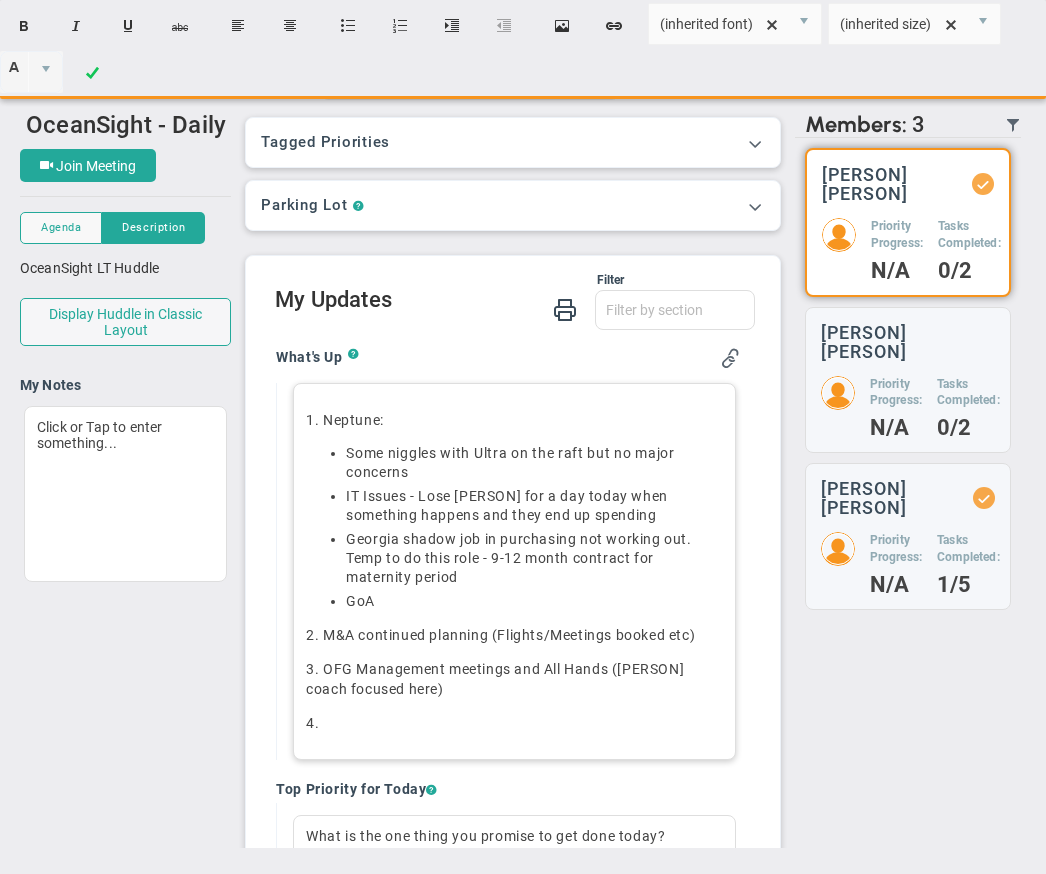 click on "Georgia shadow job in purchasing not working out. Temp to do this role - 9-12 month contract for maternity period" at bounding box center [534, 558] 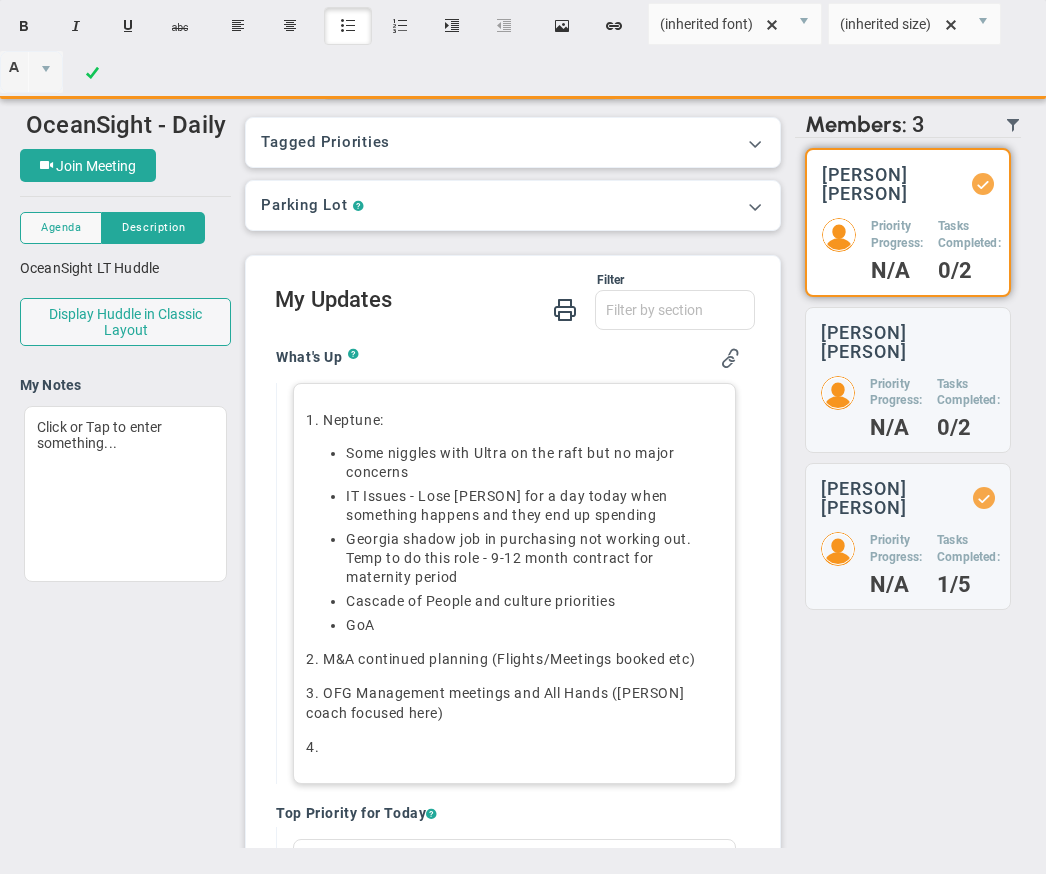 click on "Cascade of People and culture priorities﻿" at bounding box center (534, 601) 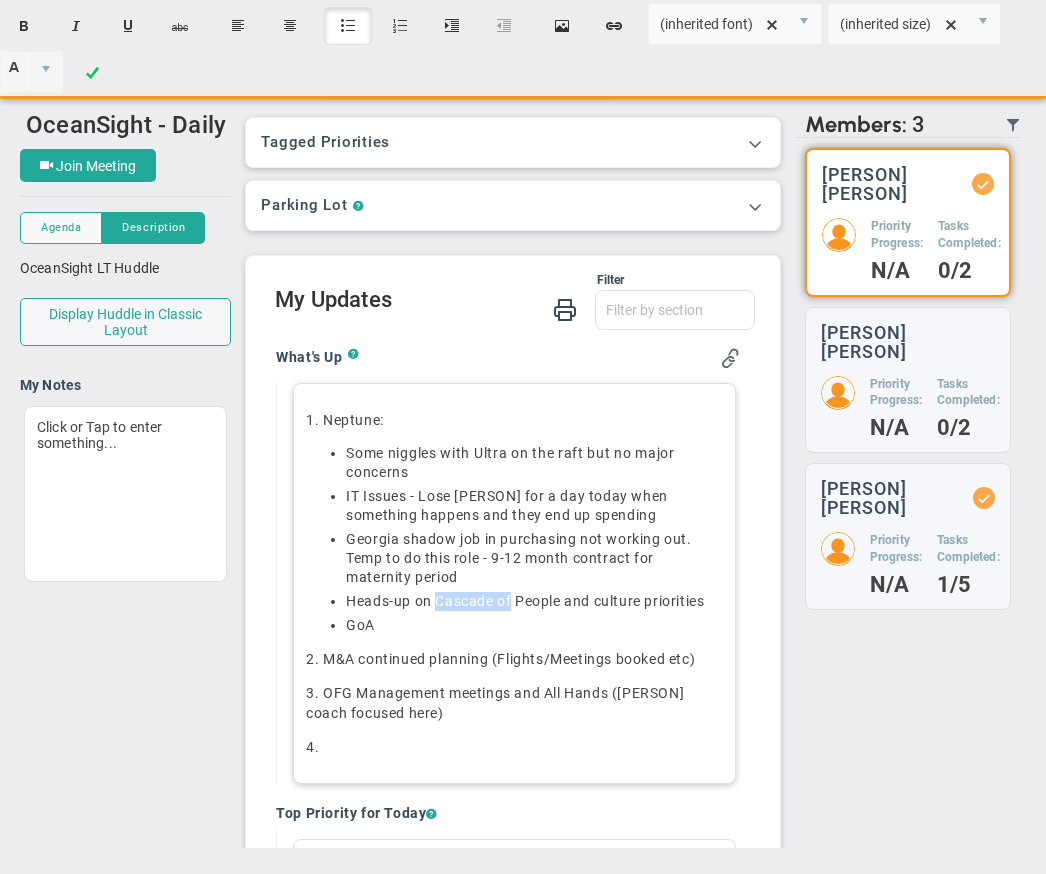 drag, startPoint x: 436, startPoint y: 603, endPoint x: 514, endPoint y: 603, distance: 78 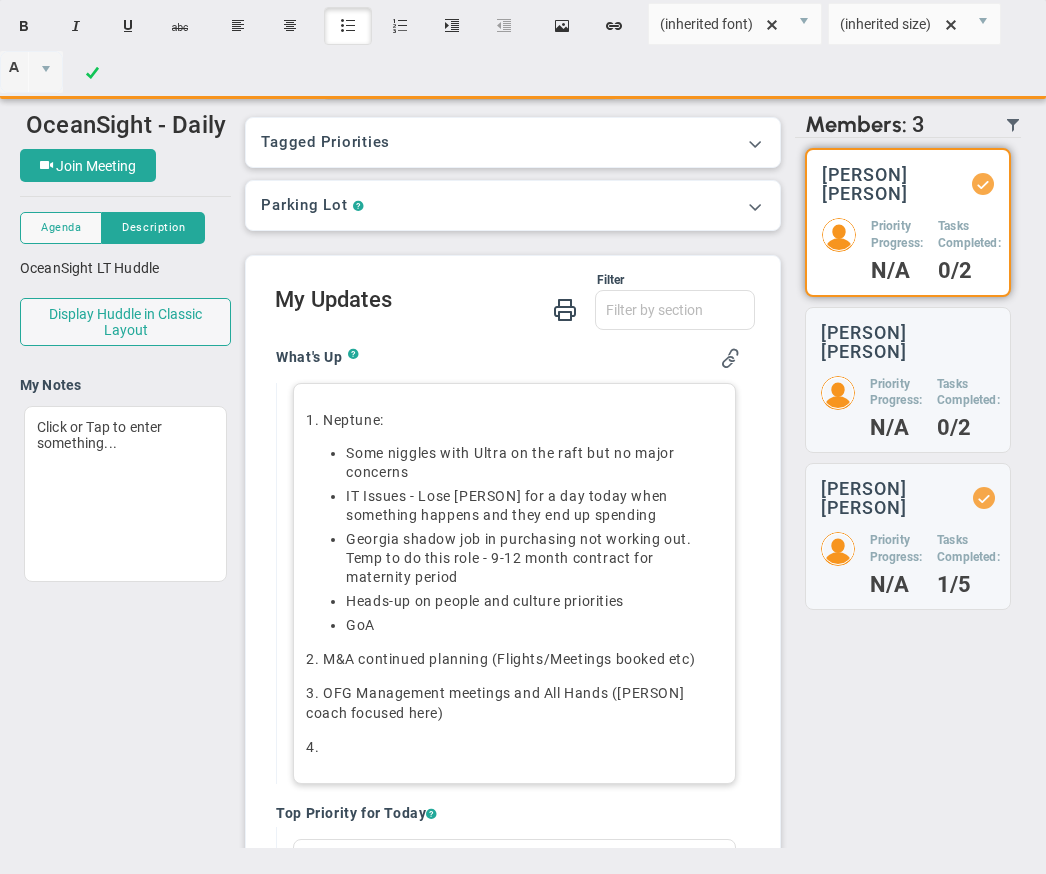 click on "4. ﻿" at bounding box center [514, 747] 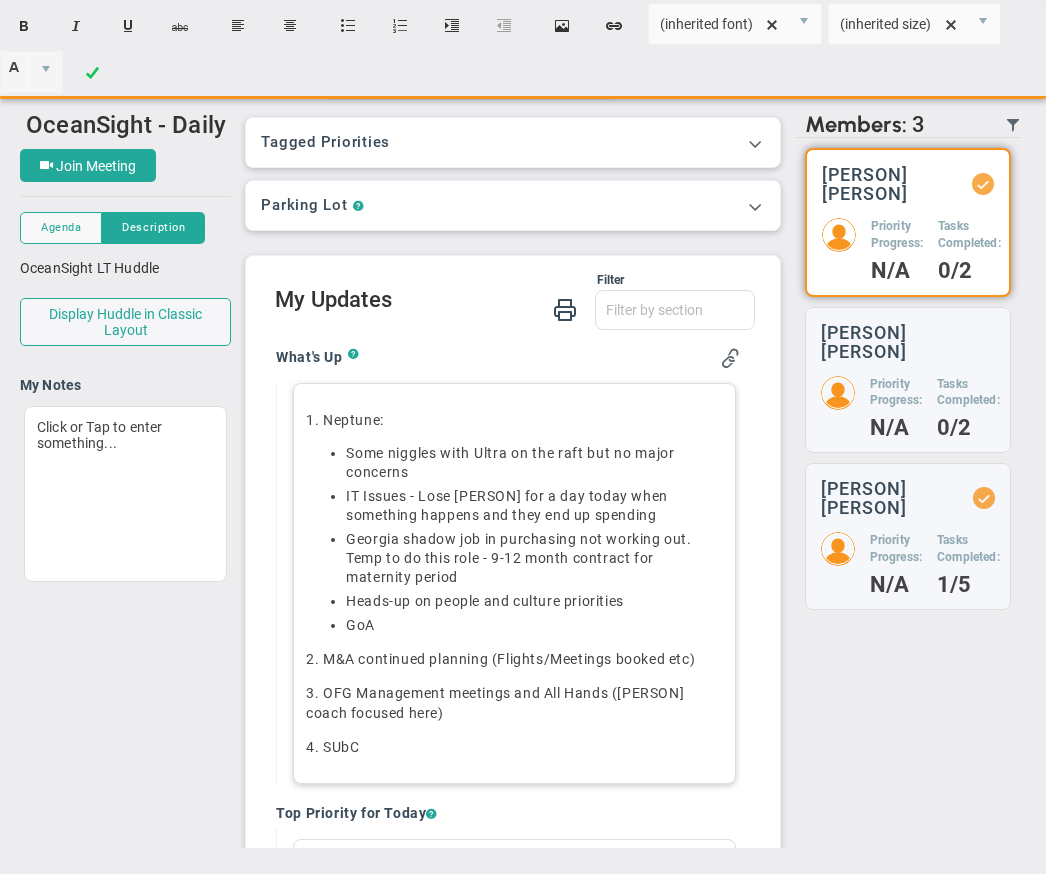 click on "4. ﻿SUbC" at bounding box center [514, 747] 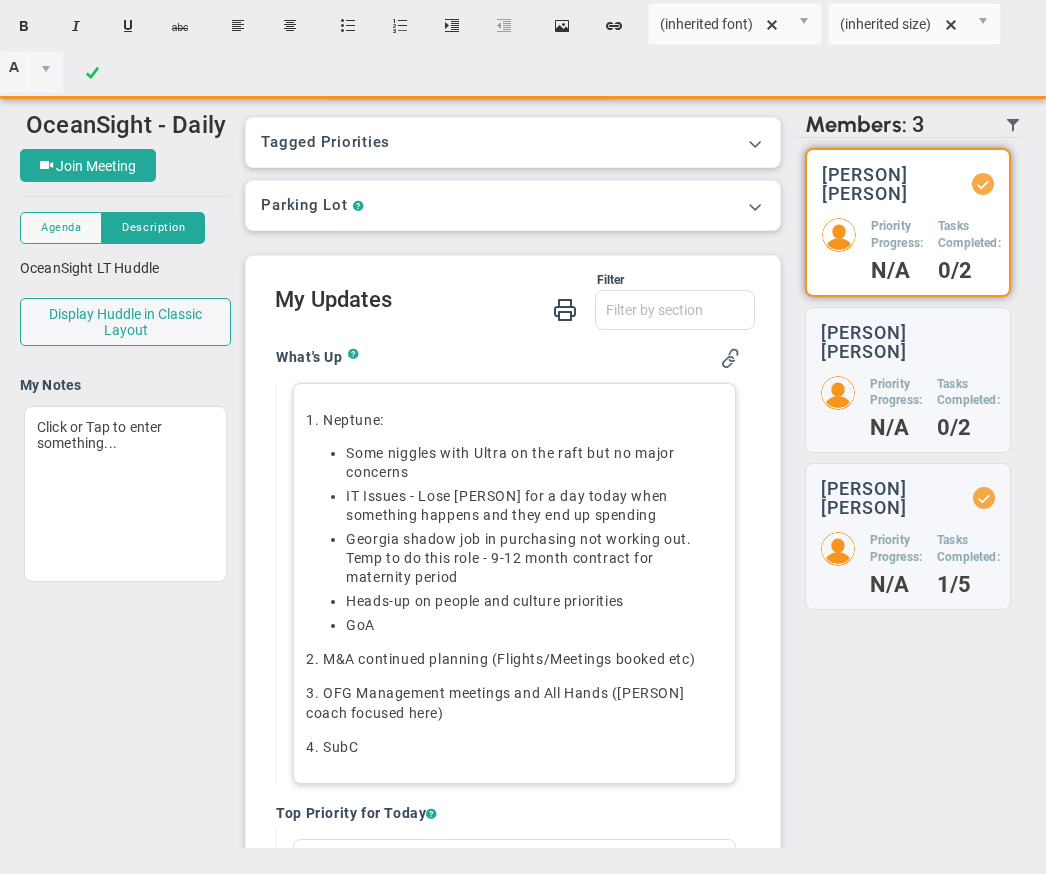 click on "4. ﻿SubC" at bounding box center (514, 747) 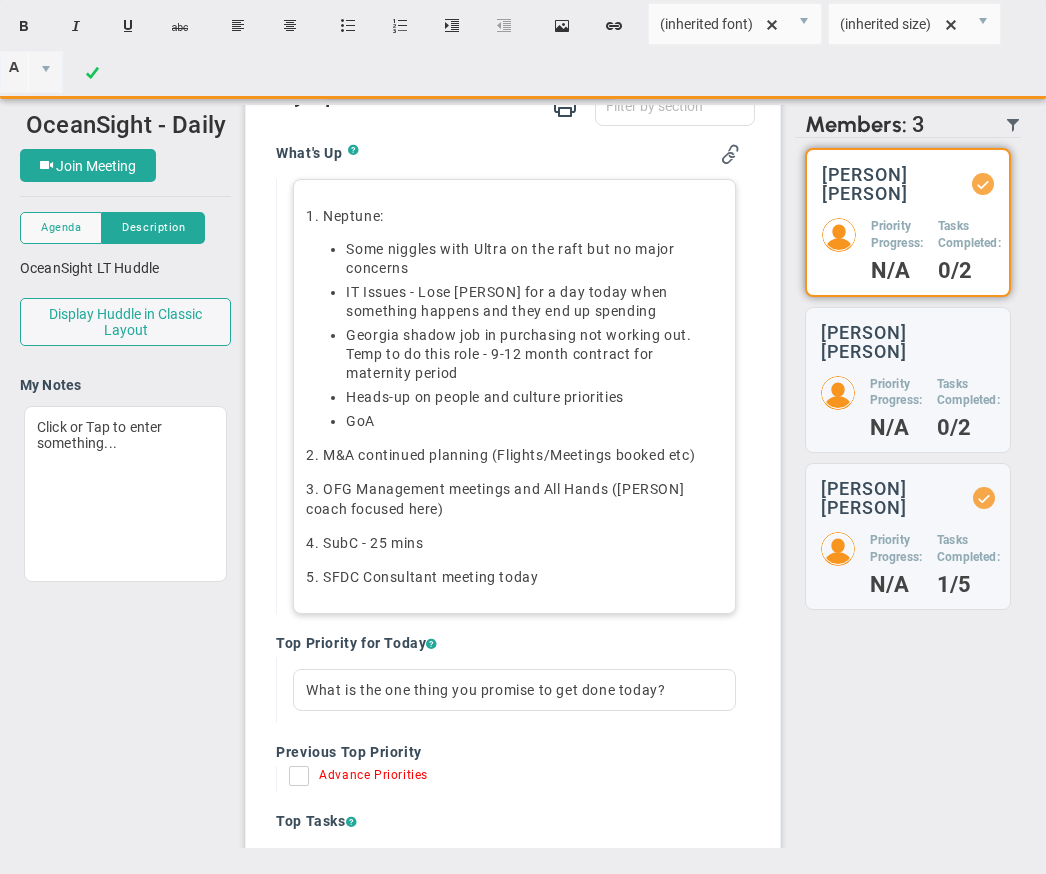 scroll, scrollTop: 210, scrollLeft: 0, axis: vertical 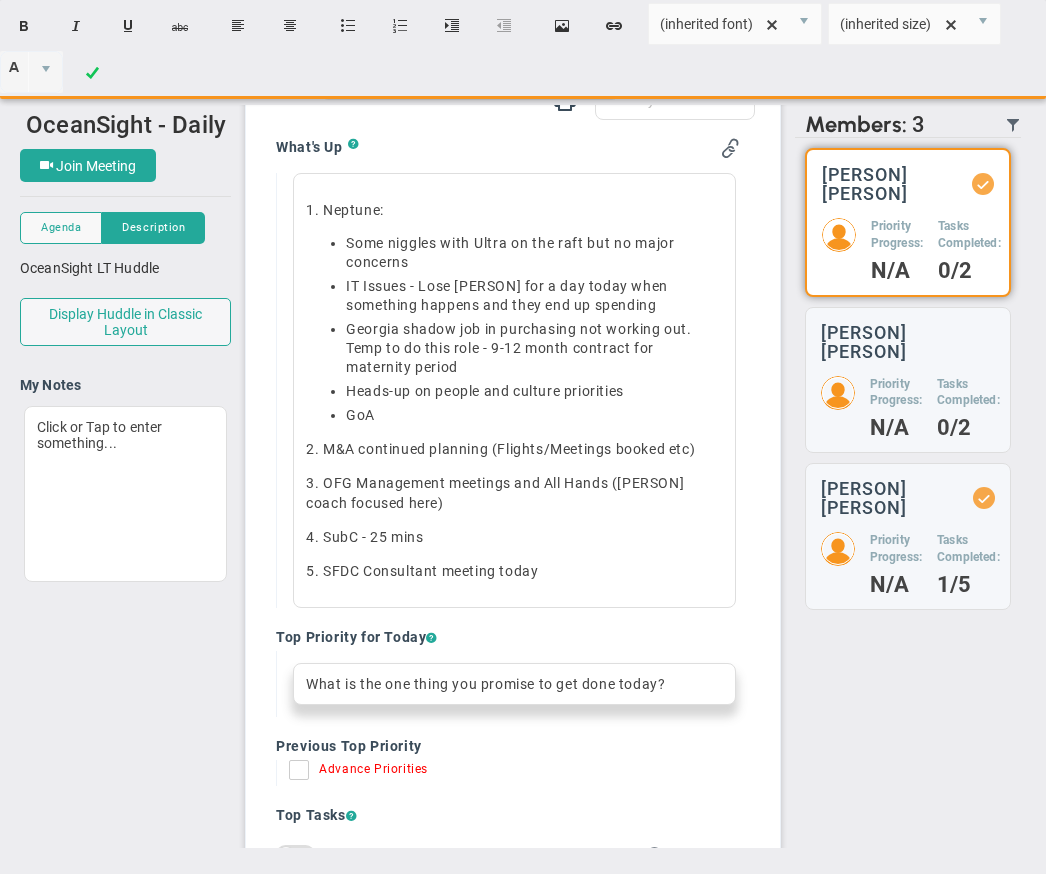 click on "What is the one thing you promise to get done today?" at bounding box center [514, 684] 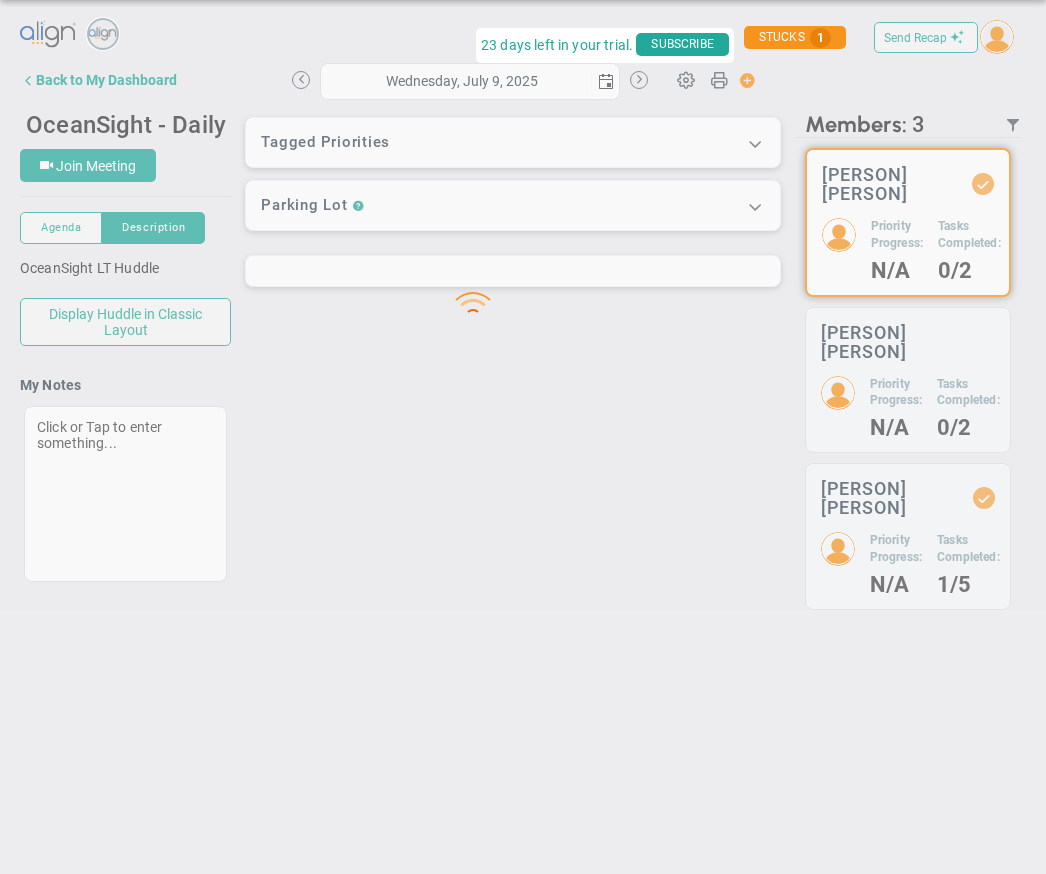 click on "Loading...
Send Recap
Profile
Contact your Advisor
Share!
Become an Affiliate" at bounding box center (523, 317) 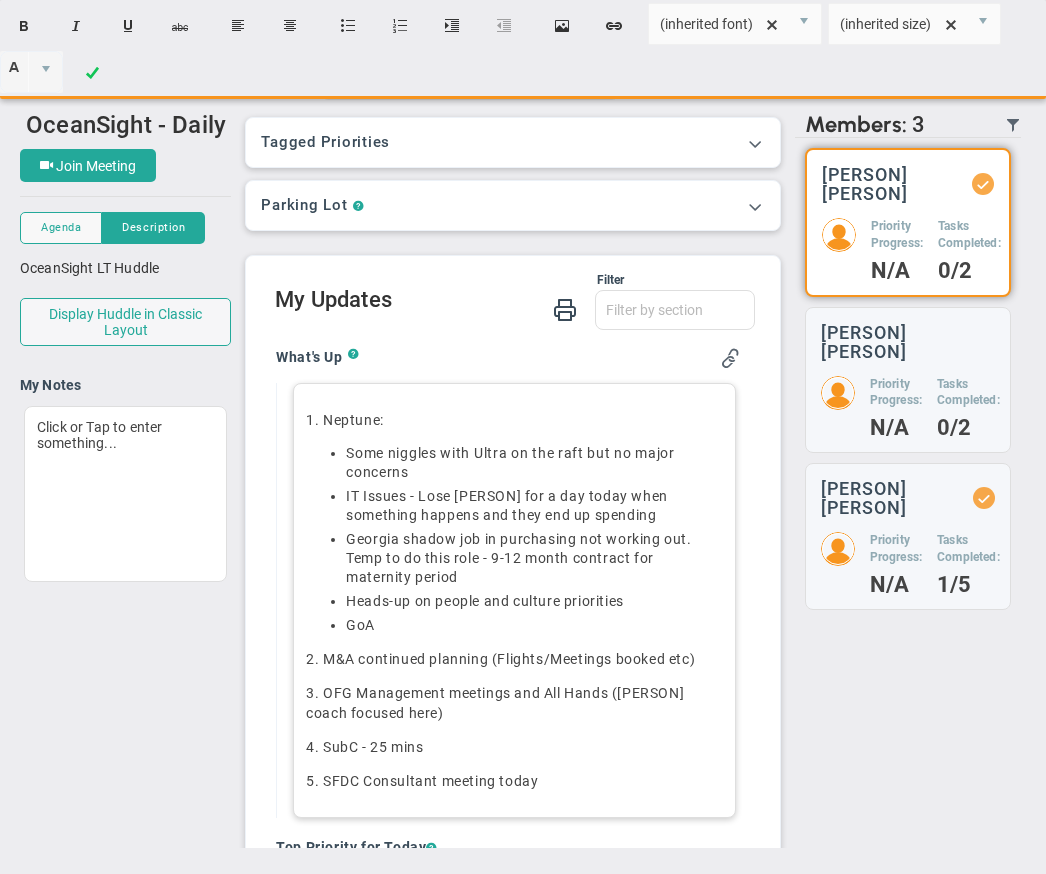 click on "4. ﻿SubC - 25 mins" at bounding box center (514, 747) 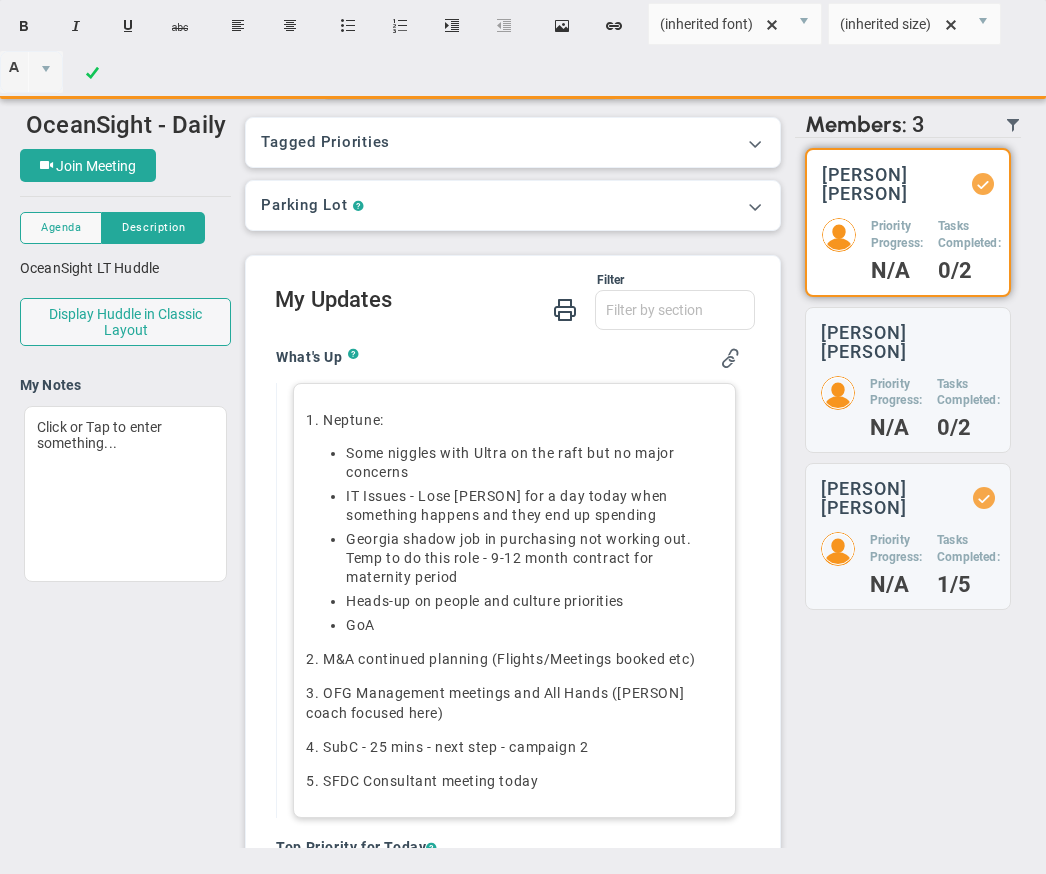 click on "4. ﻿SubC - 25 mins - next step - campaign 2" at bounding box center [514, 747] 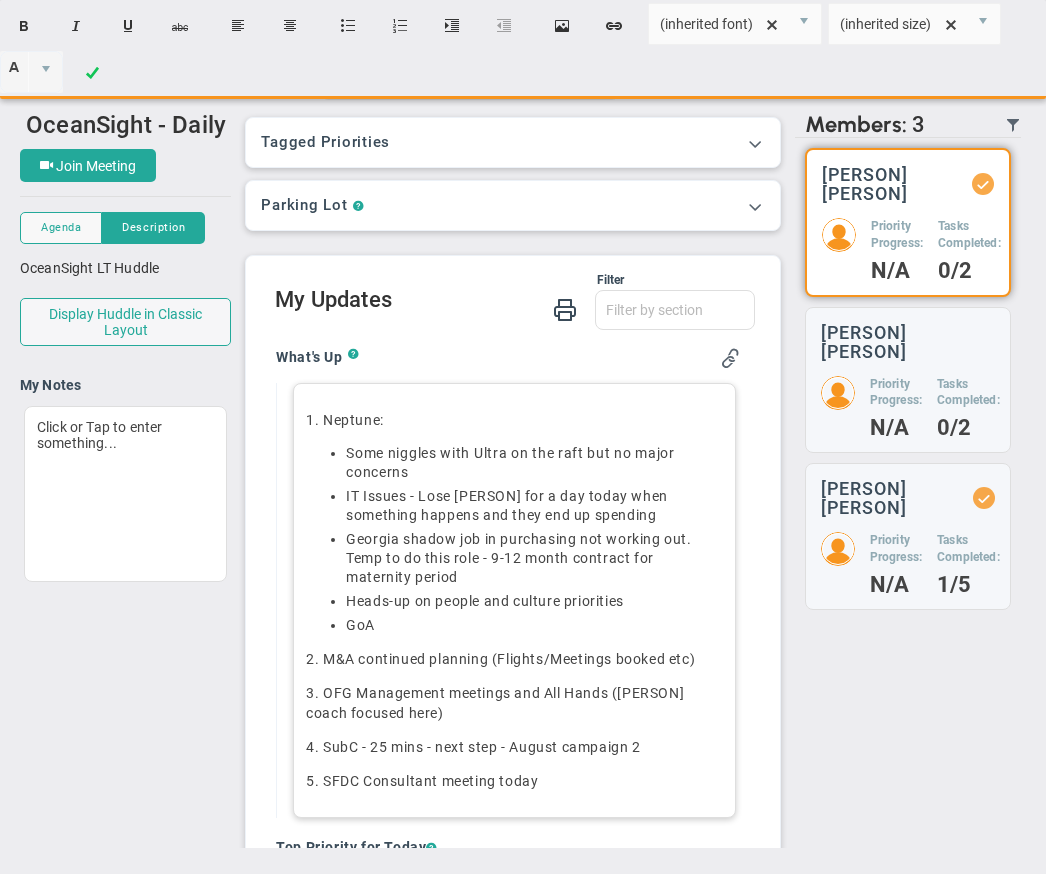 click on "4. ﻿SubC - 25 mins - next step - August campaign 2" at bounding box center (514, 747) 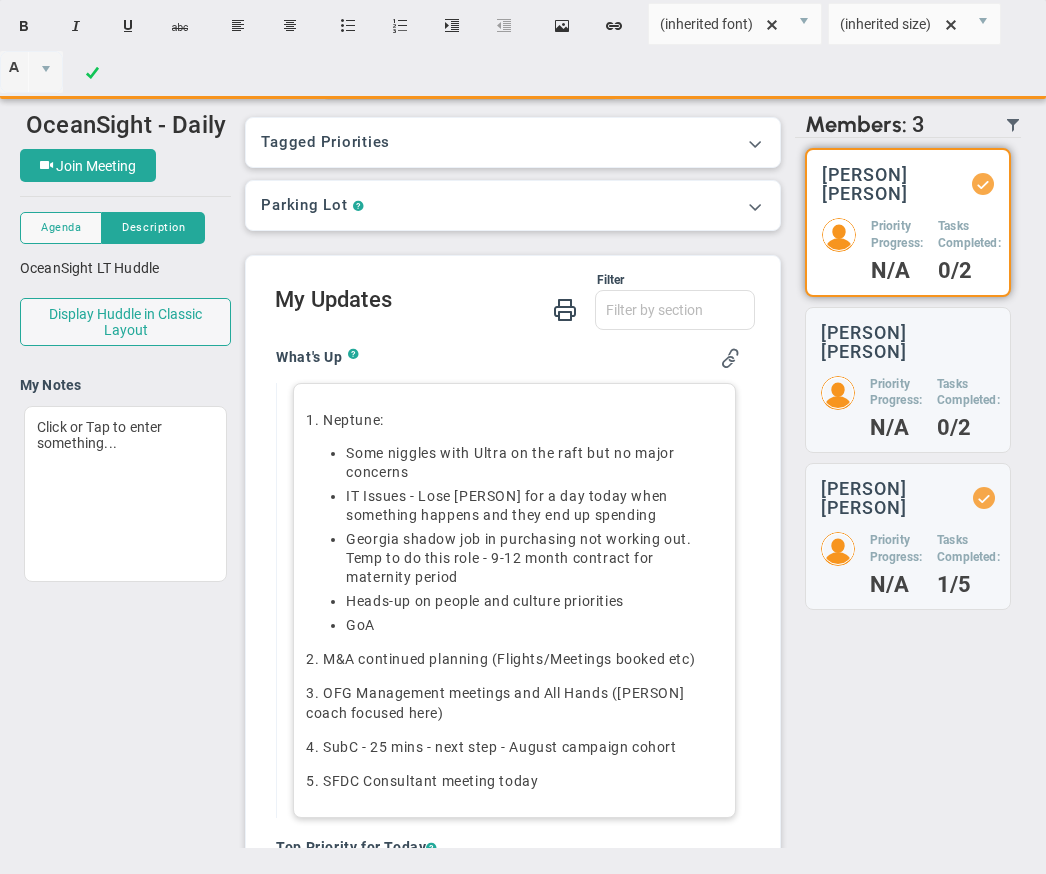 click on "4. ﻿SubC - 25 mins - next step - August campaign cohort" at bounding box center (514, 747) 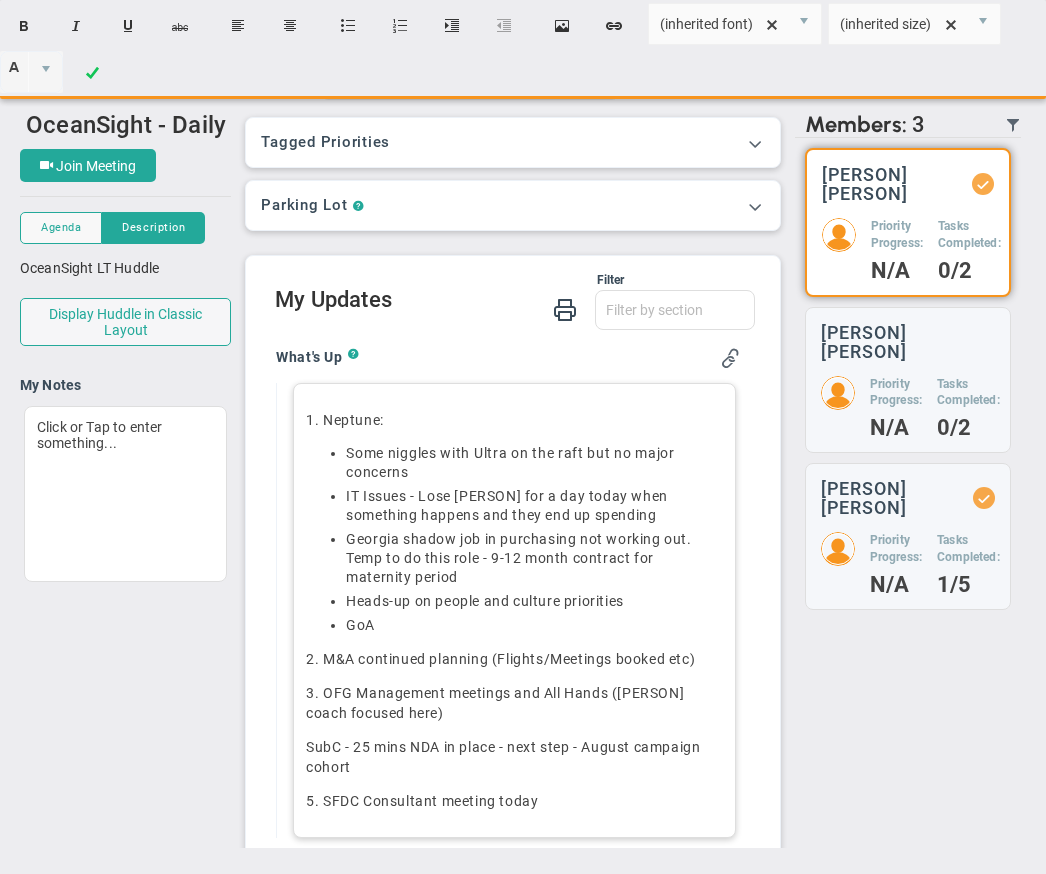click on "﻿SubC - 25 mins NDA in place - next step - August campaign cohort" at bounding box center [514, 757] 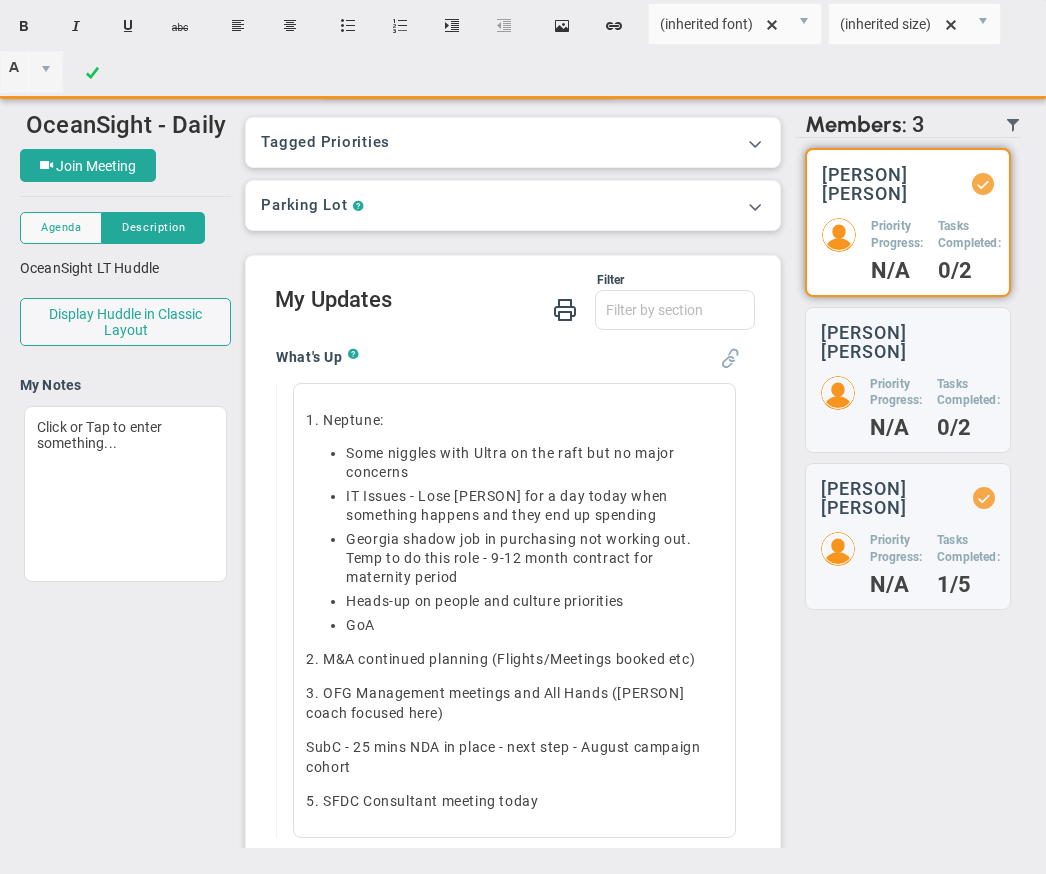 click at bounding box center (730, 358) 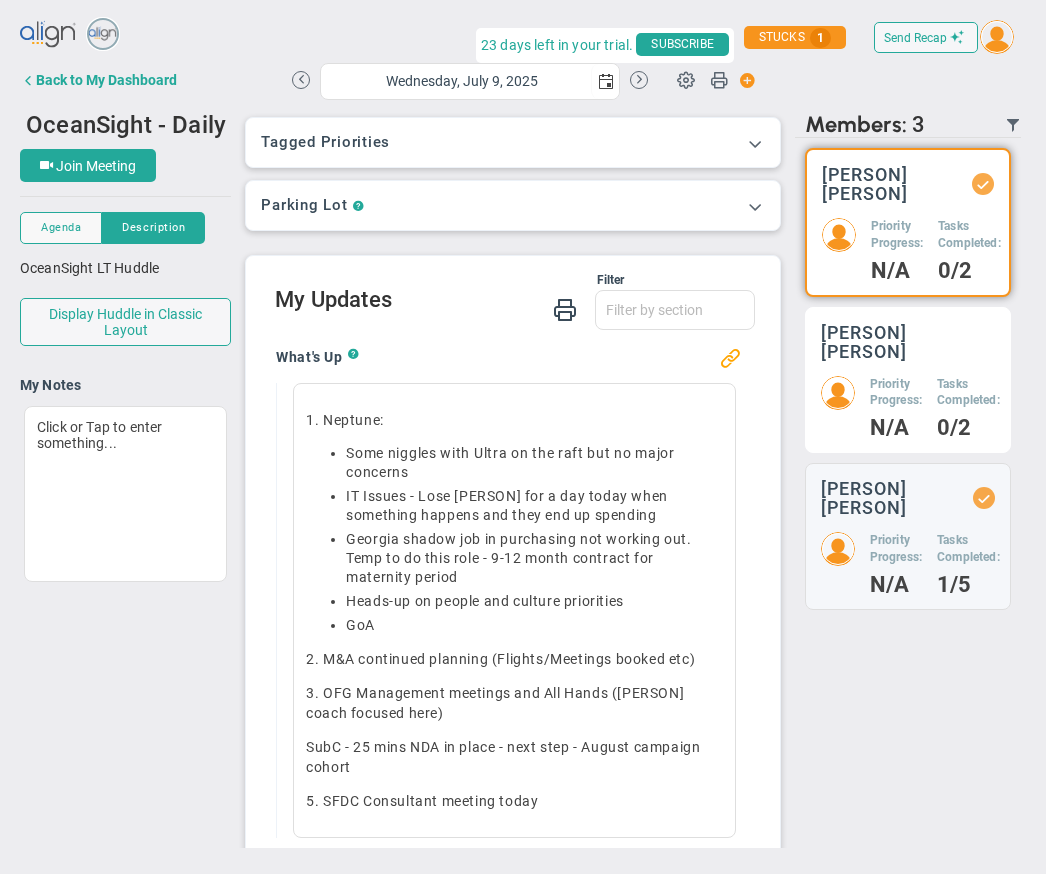 click on "[PERSON] [PERSON]
Priority Progress:
N/A
Tasks Completed:
0/2" at bounding box center [908, 222] 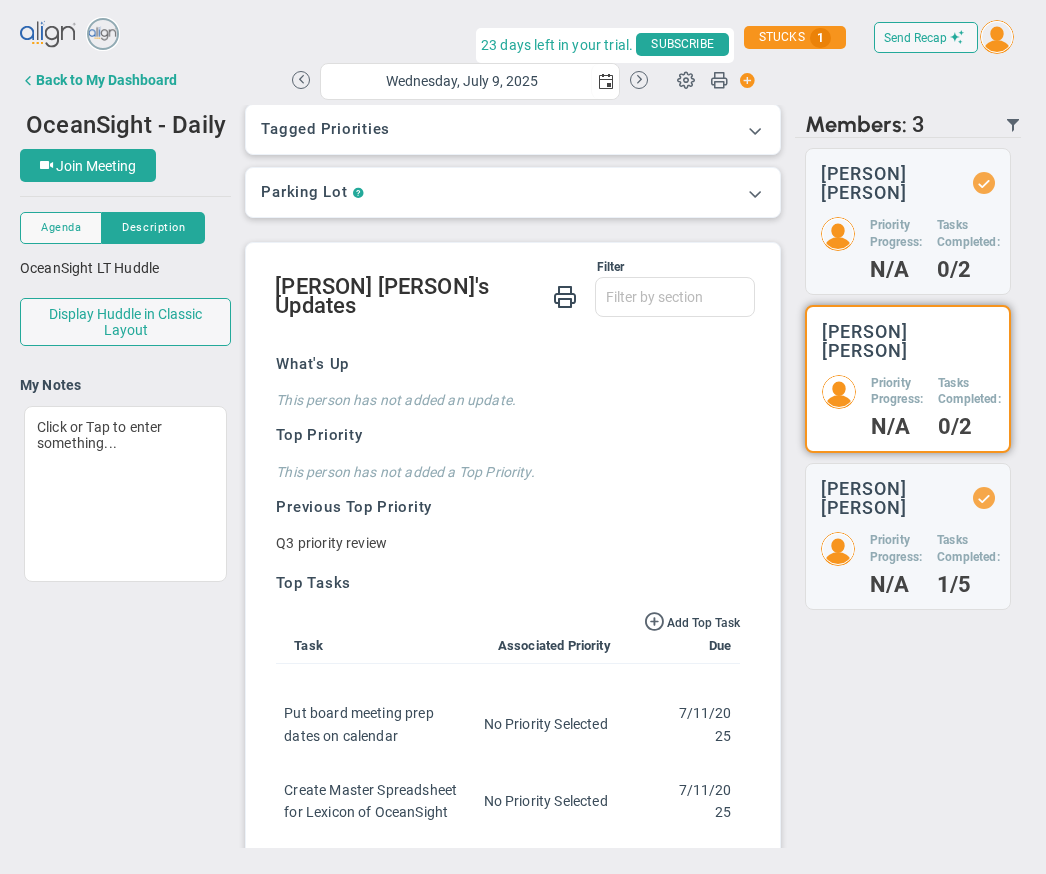 scroll, scrollTop: 0, scrollLeft: 0, axis: both 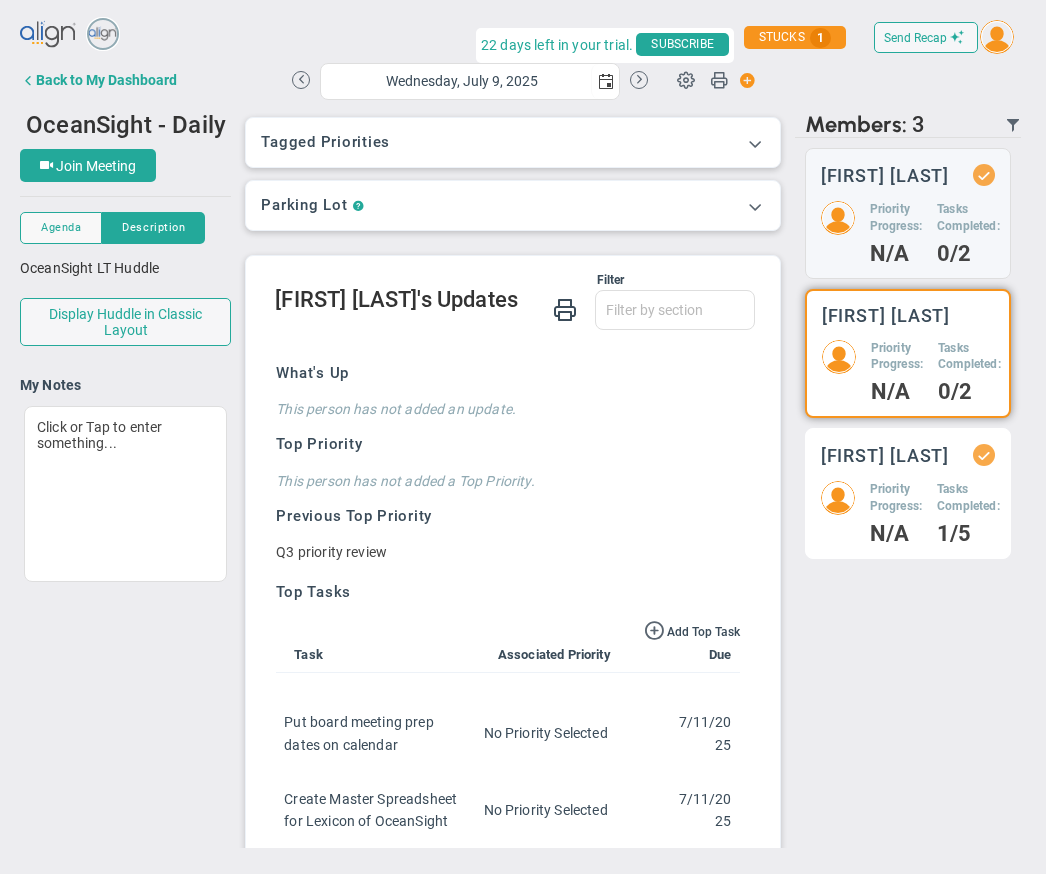 click on "Priority Progress:" at bounding box center [896, 218] 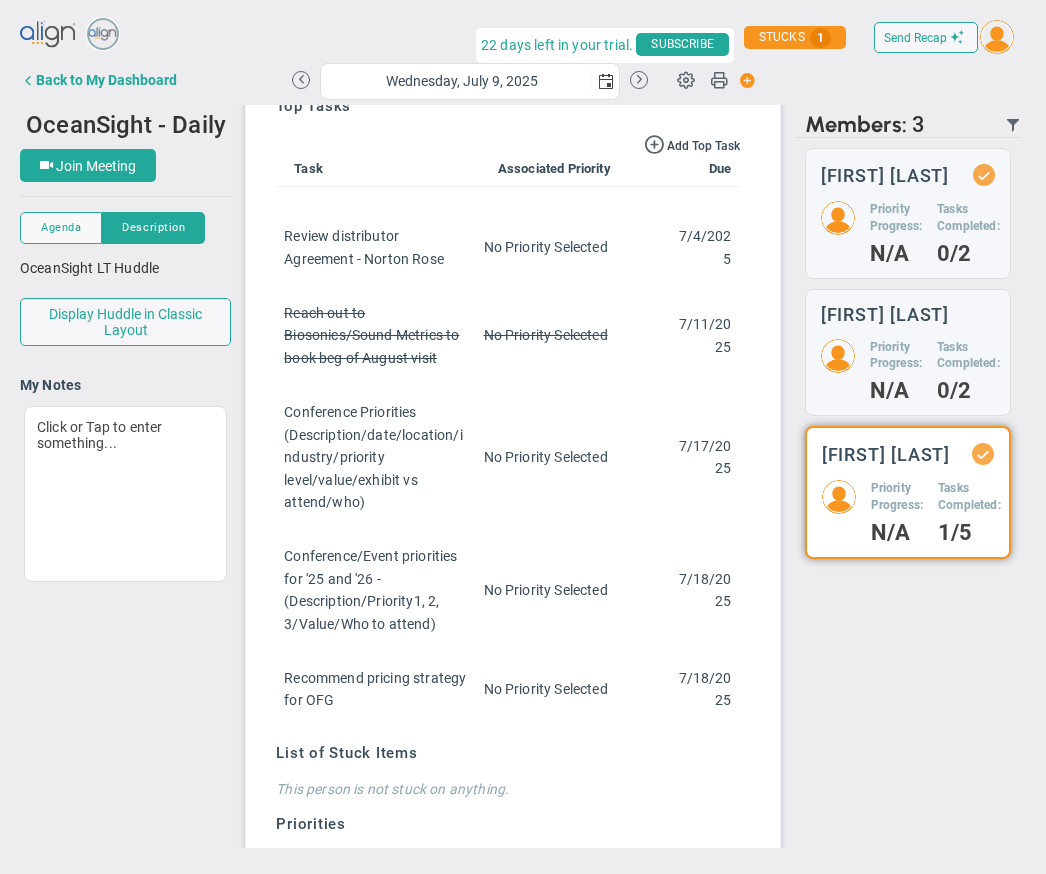 scroll, scrollTop: 0, scrollLeft: 0, axis: both 